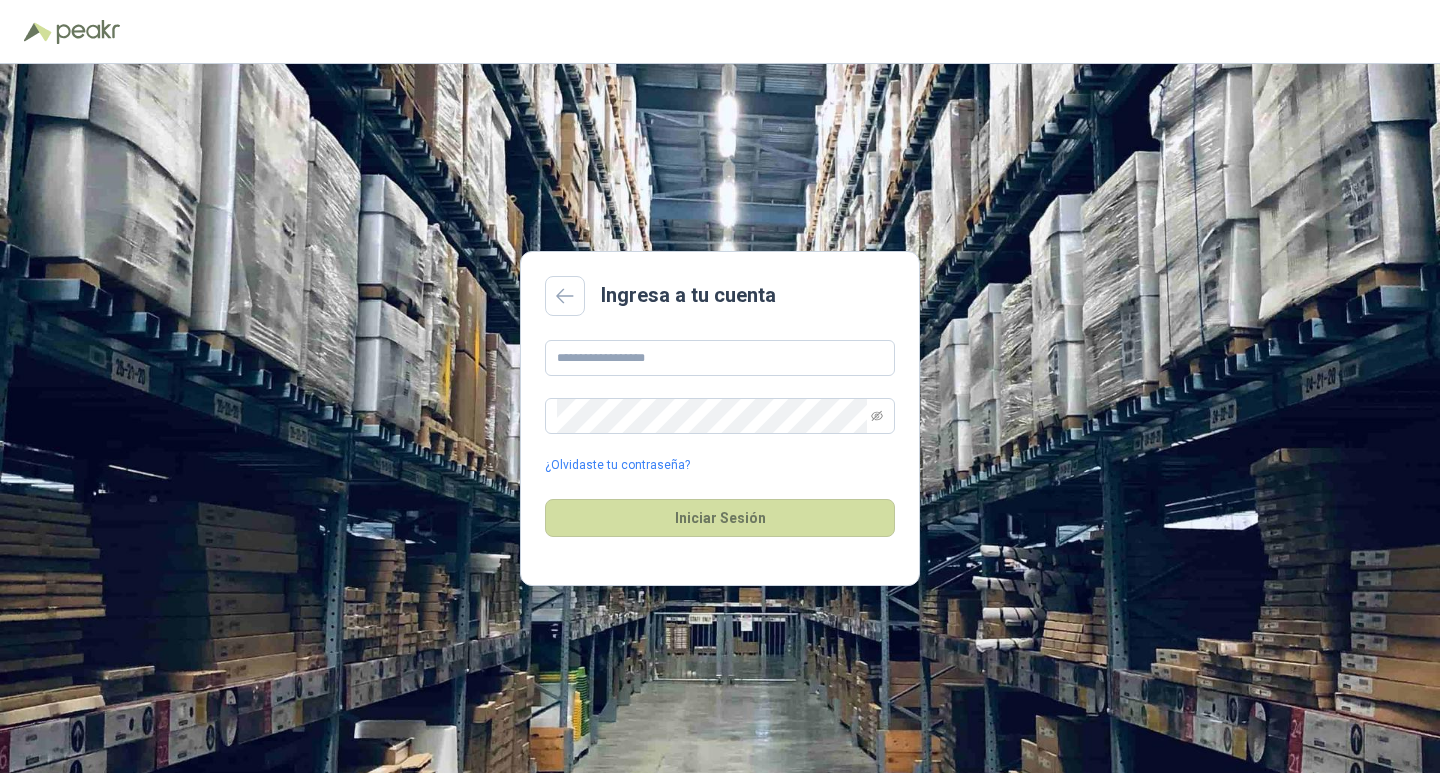 scroll, scrollTop: 0, scrollLeft: 0, axis: both 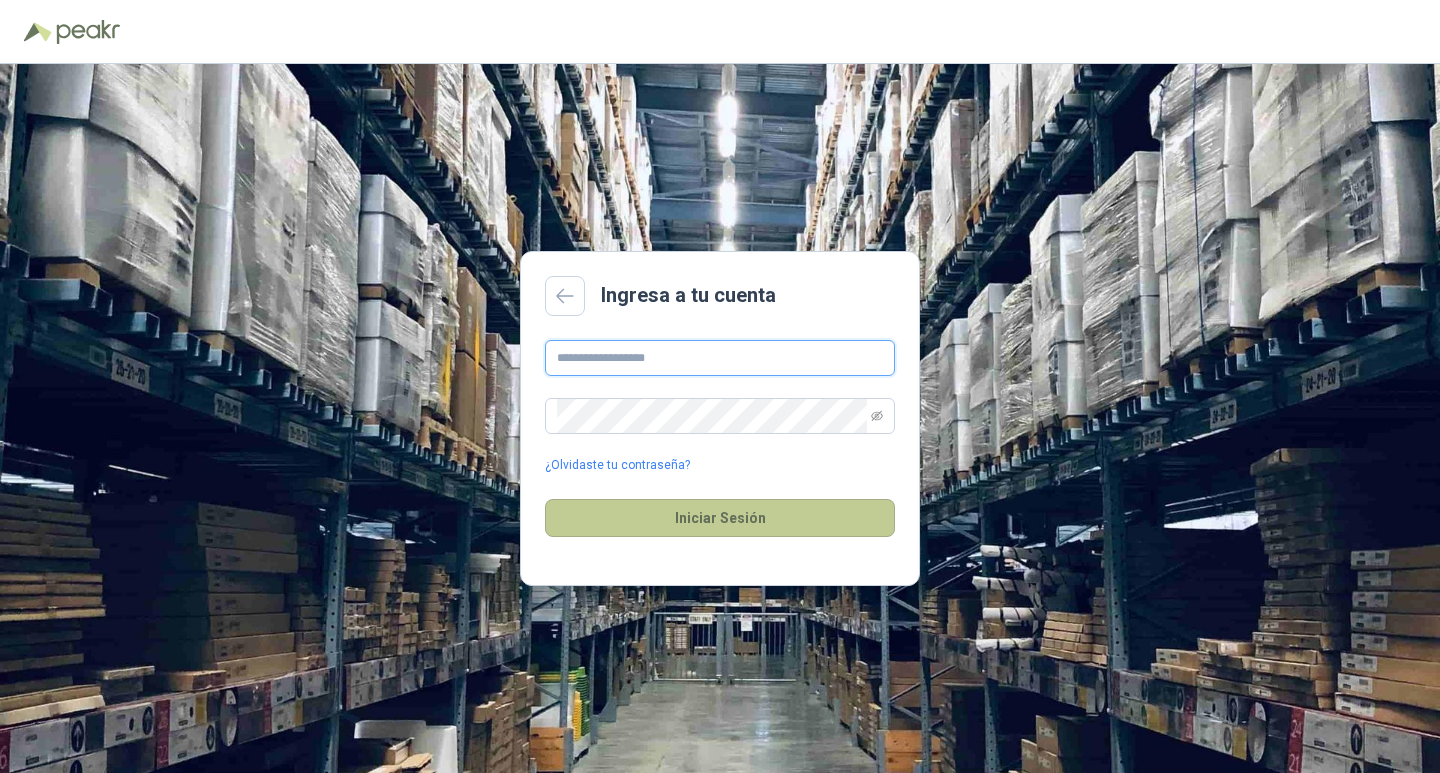 type on "**********" 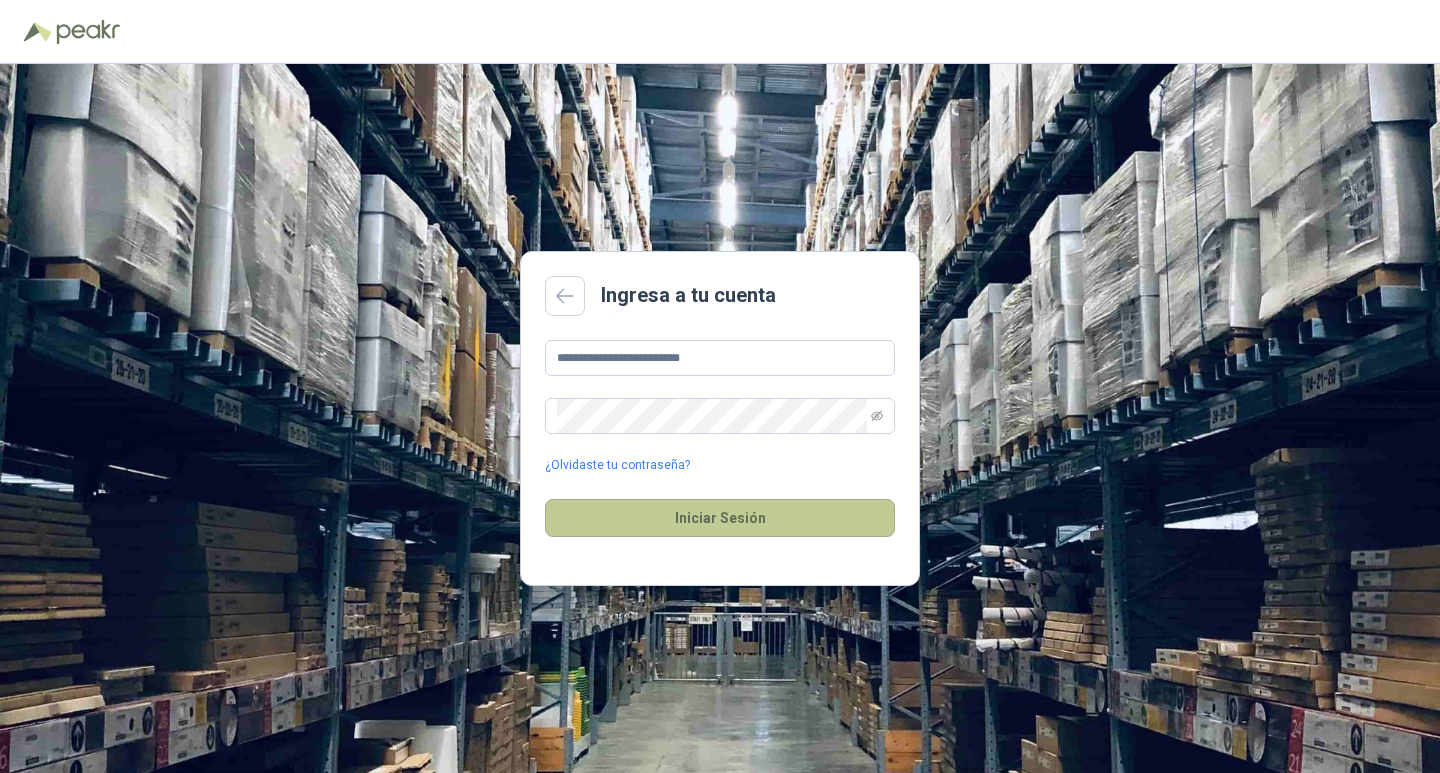 click on "Iniciar Sesión" at bounding box center [720, 518] 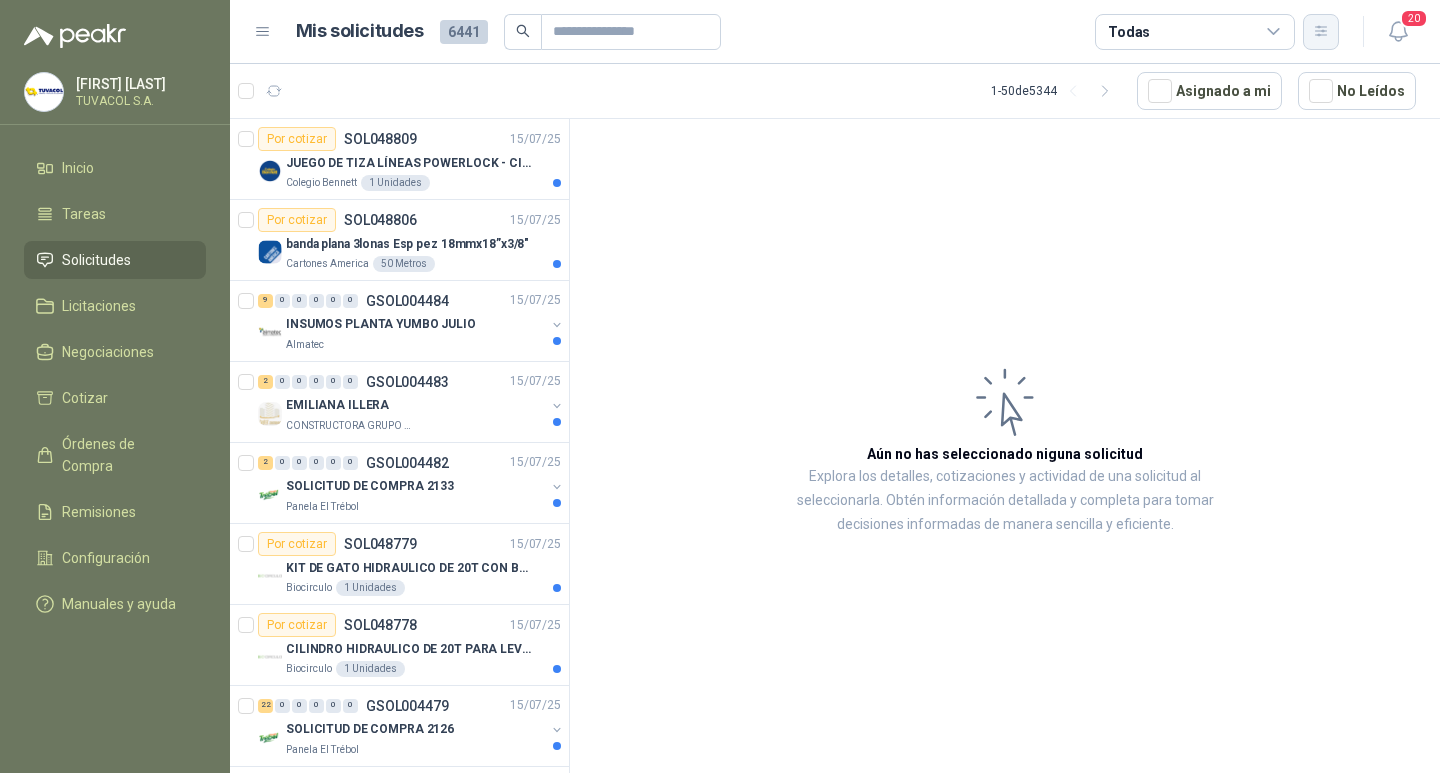 click at bounding box center [1321, 32] 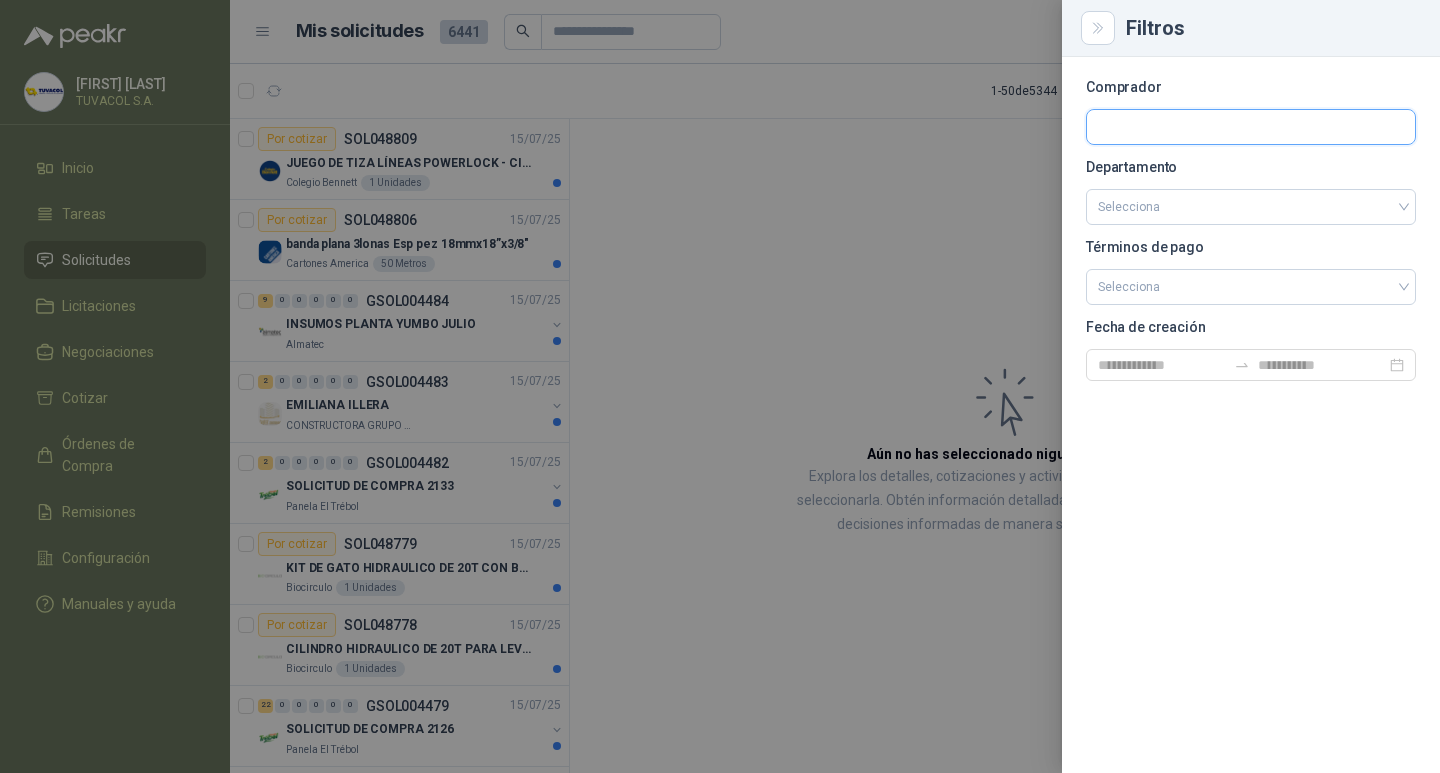 click at bounding box center [1251, 127] 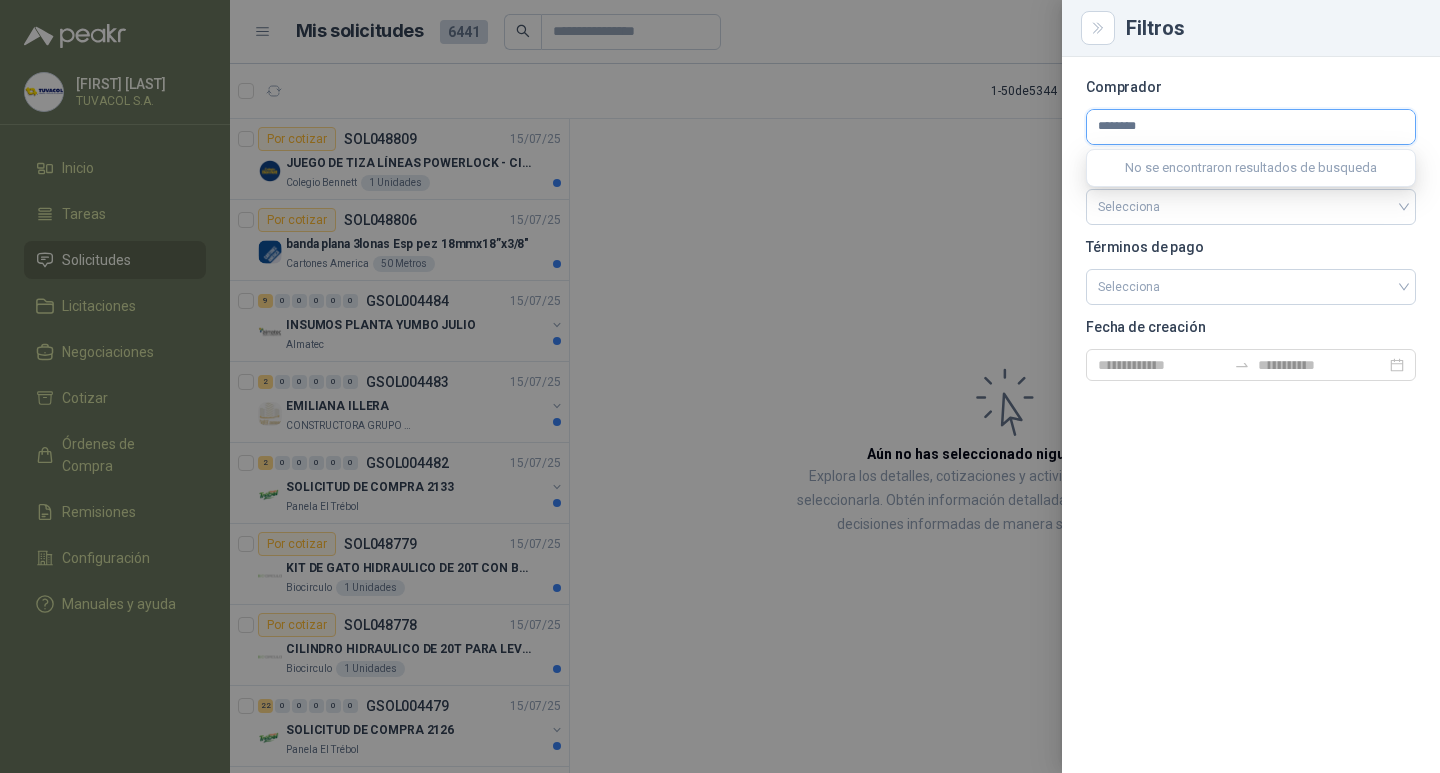 click on "********" at bounding box center (1251, 127) 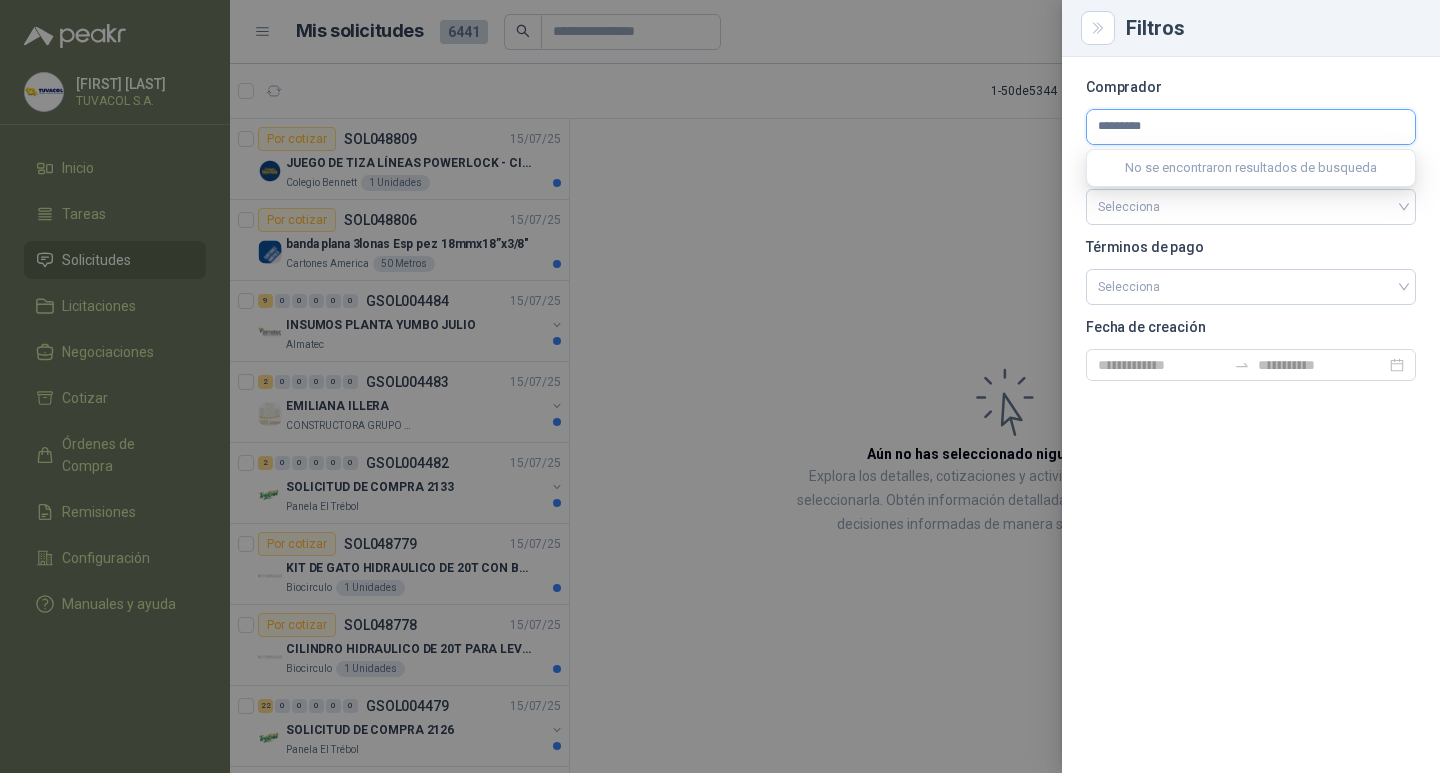type on "*********" 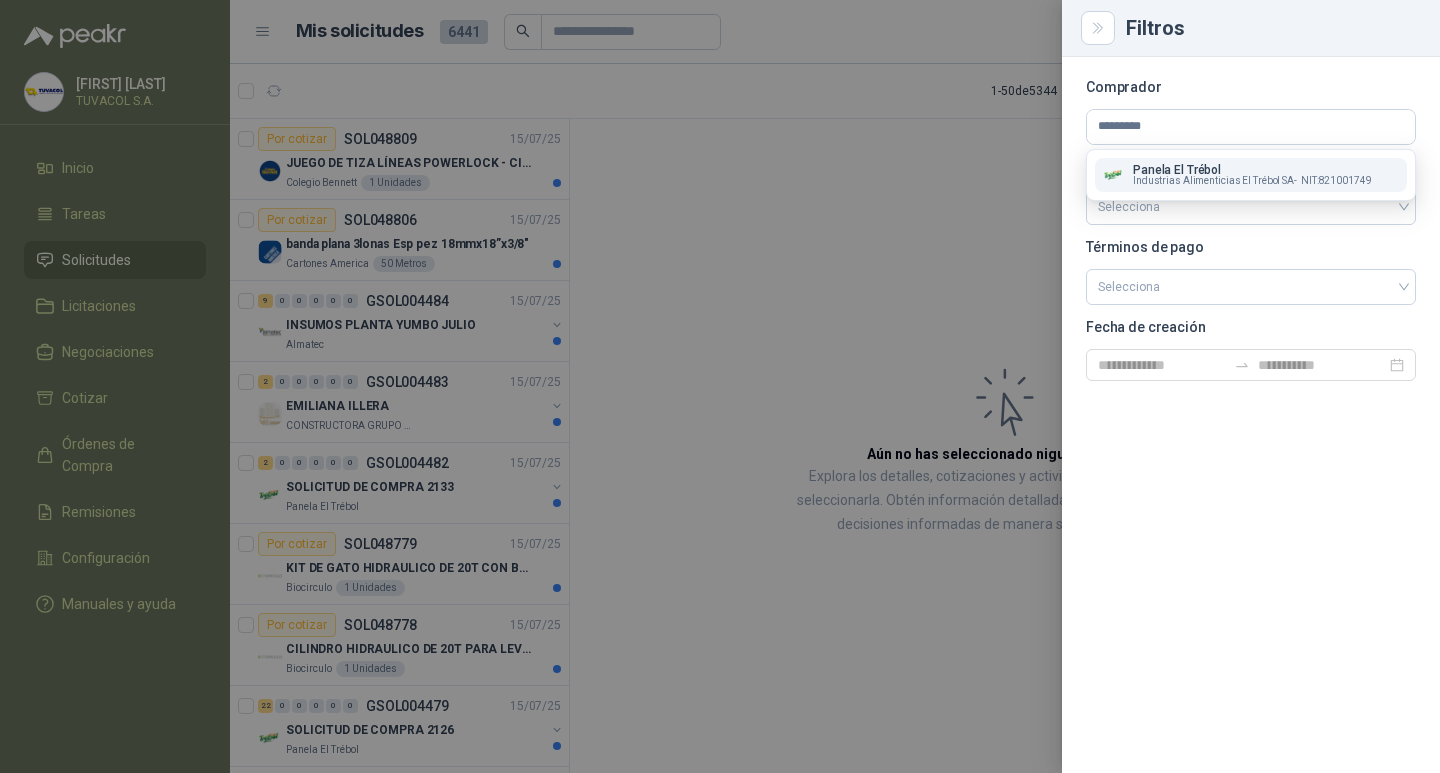 click on "Panela El Trébol Industrias Alimenticias El Trébol SA -NIT : 821001749" at bounding box center [1251, 175] 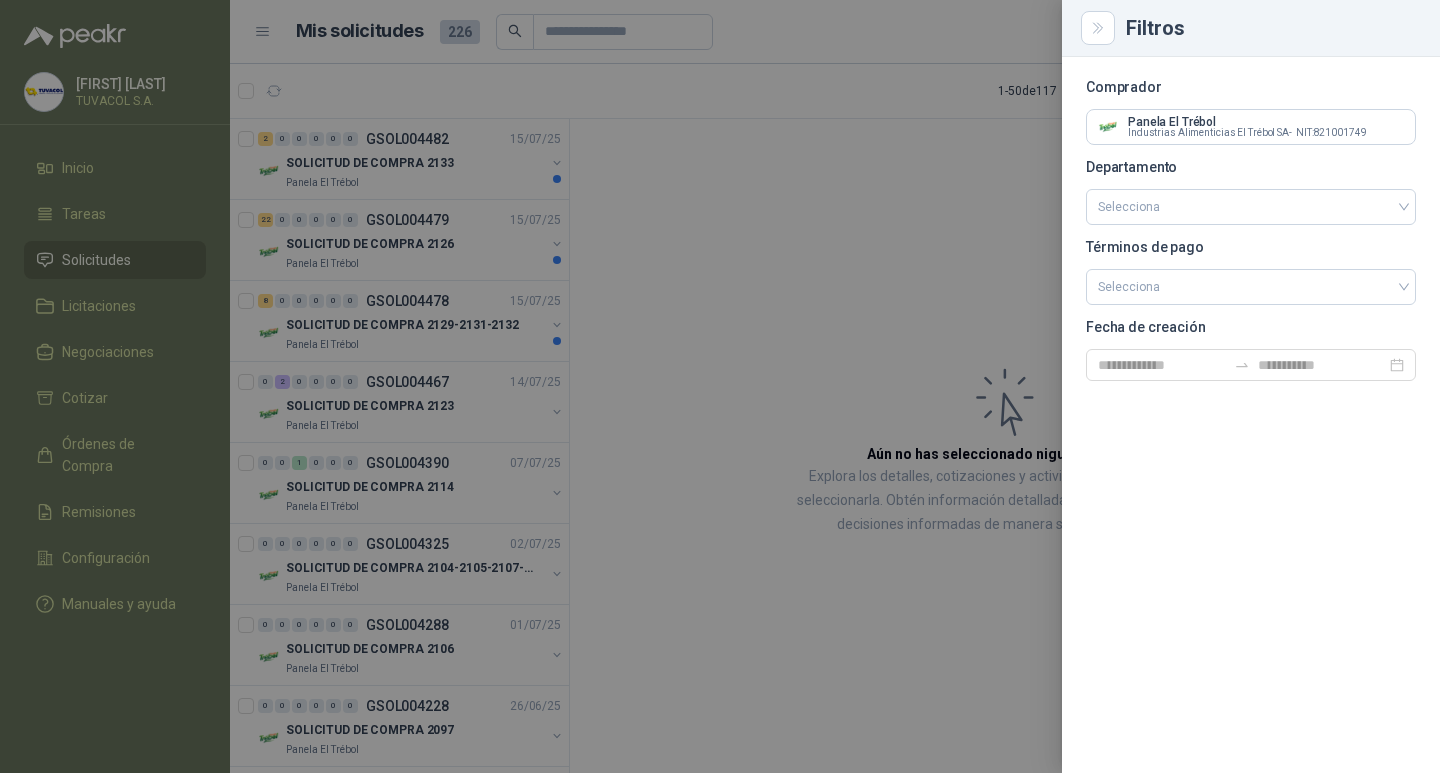 click at bounding box center (720, 386) 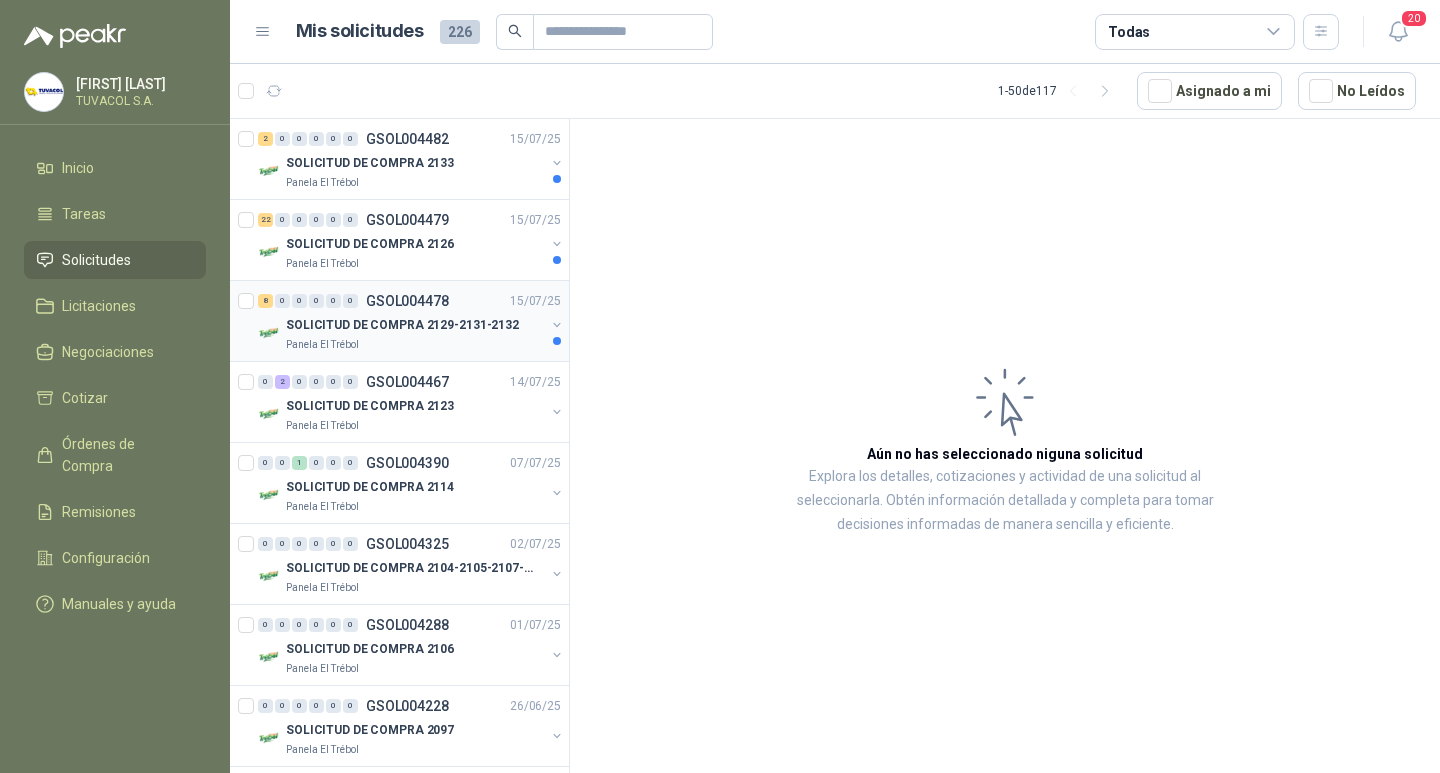 click on "SOLICITUD DE COMPRA 2129-2131-2132" at bounding box center [402, 325] 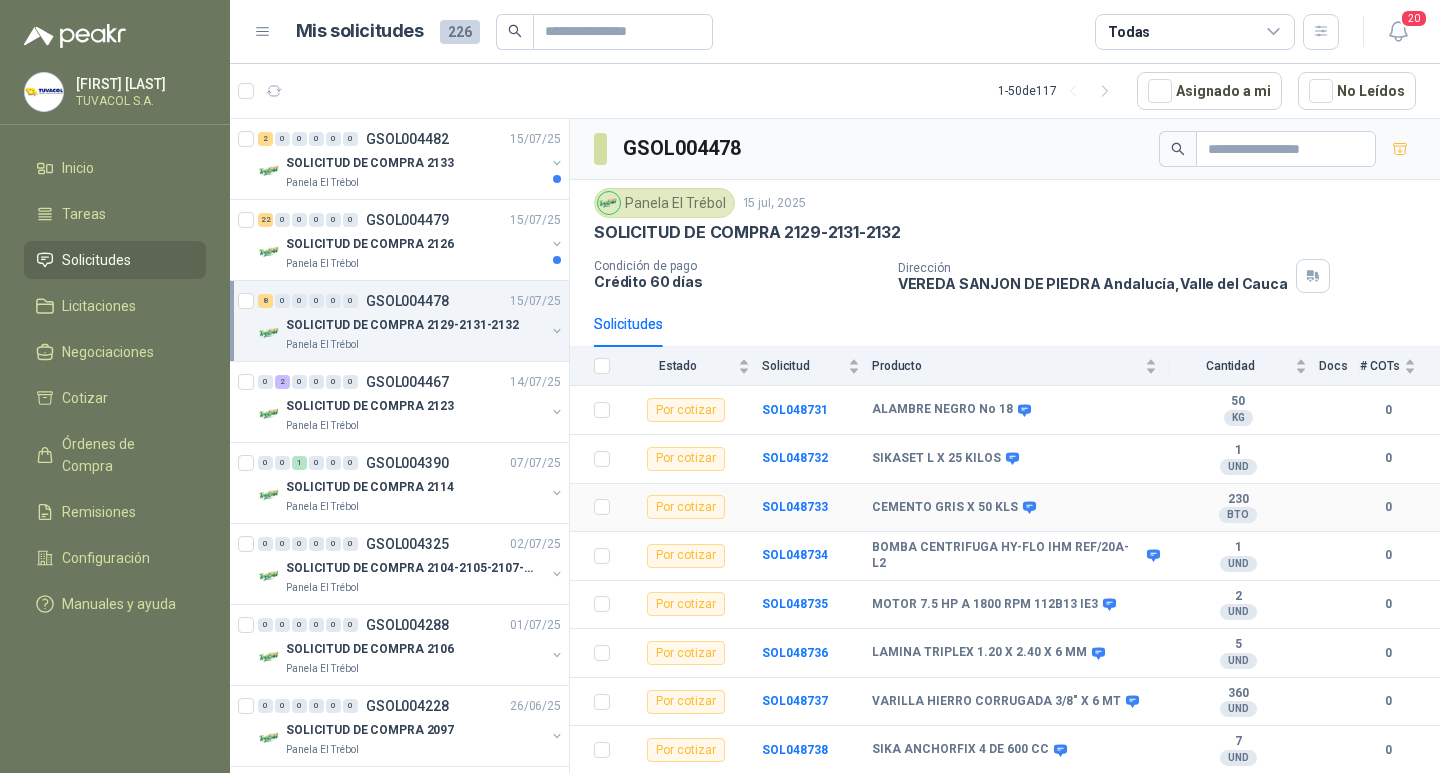 scroll, scrollTop: 0, scrollLeft: 0, axis: both 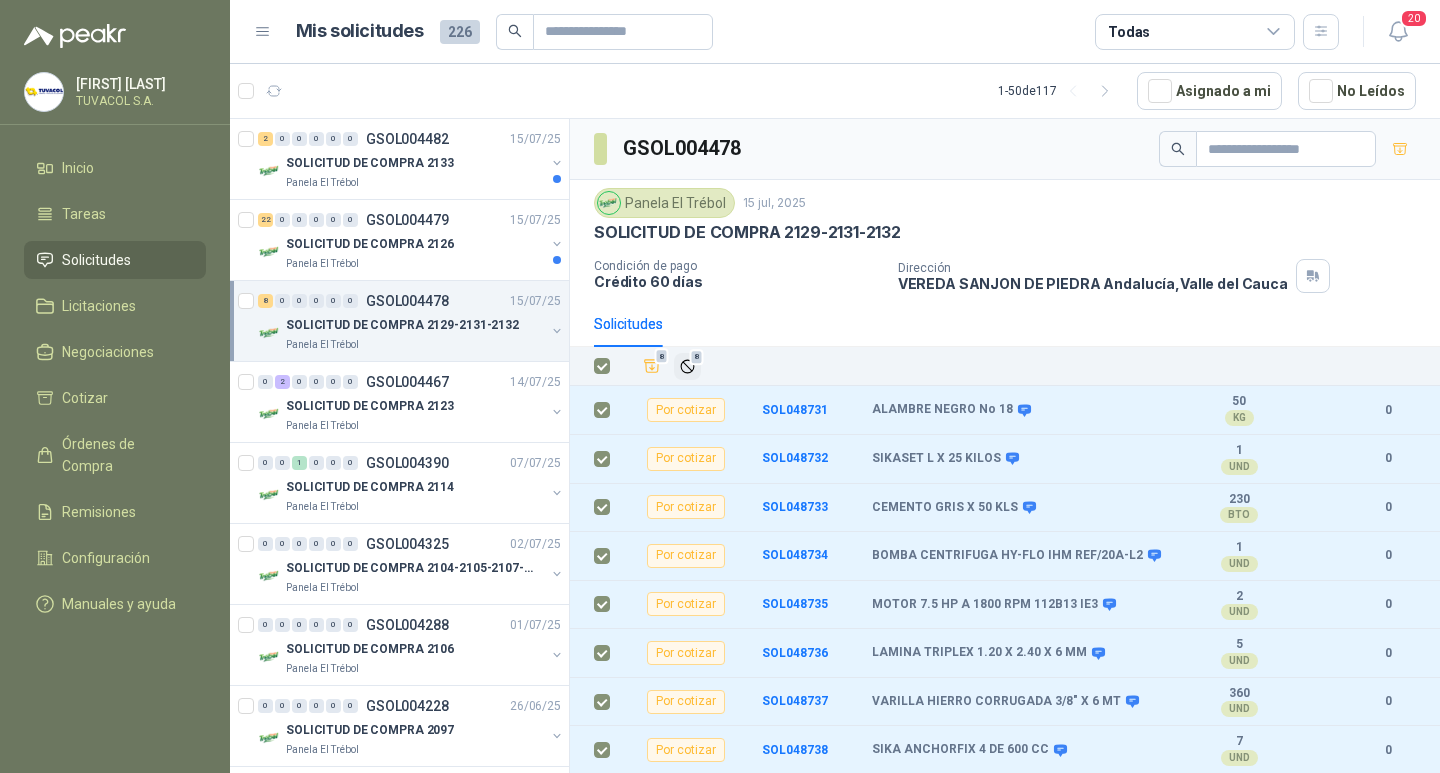 click 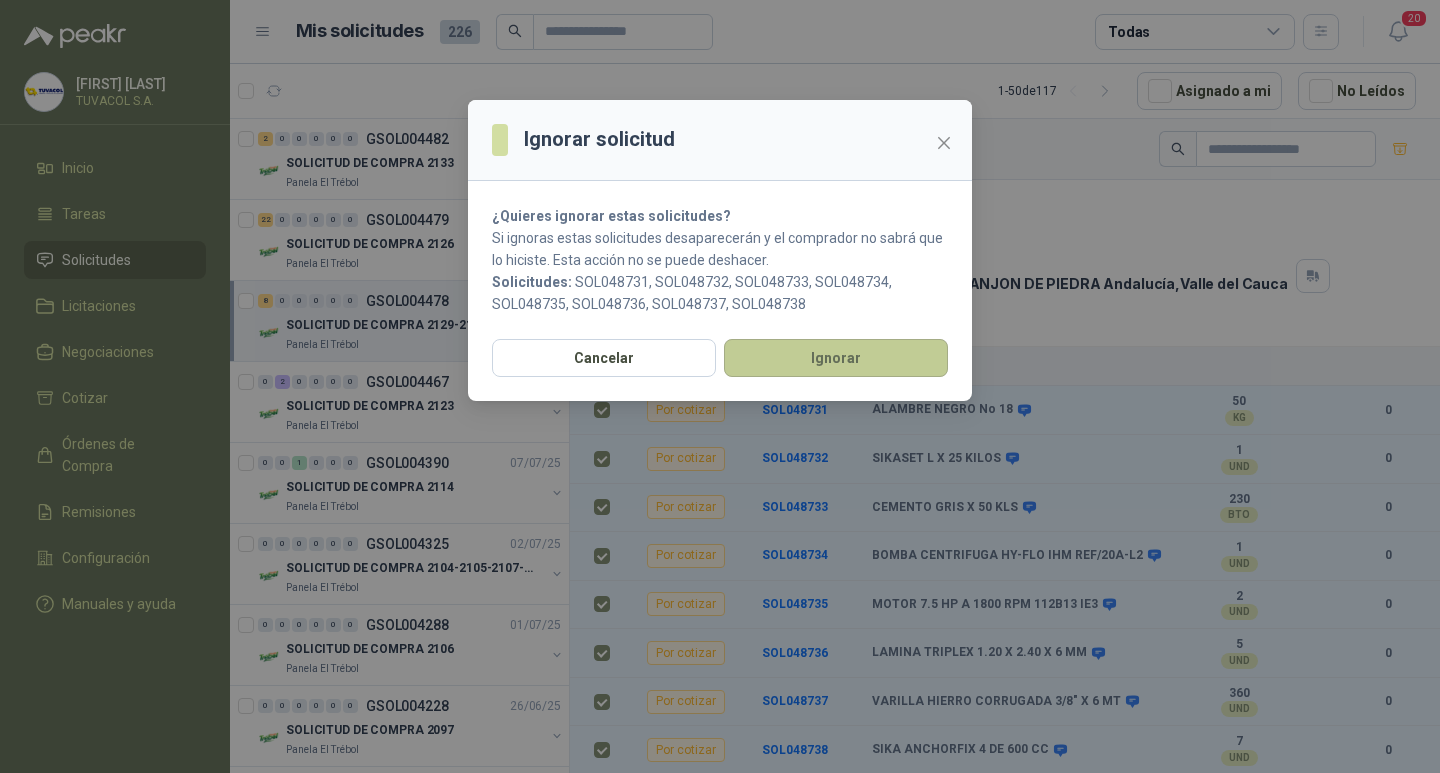 click on "Ignorar" at bounding box center [836, 358] 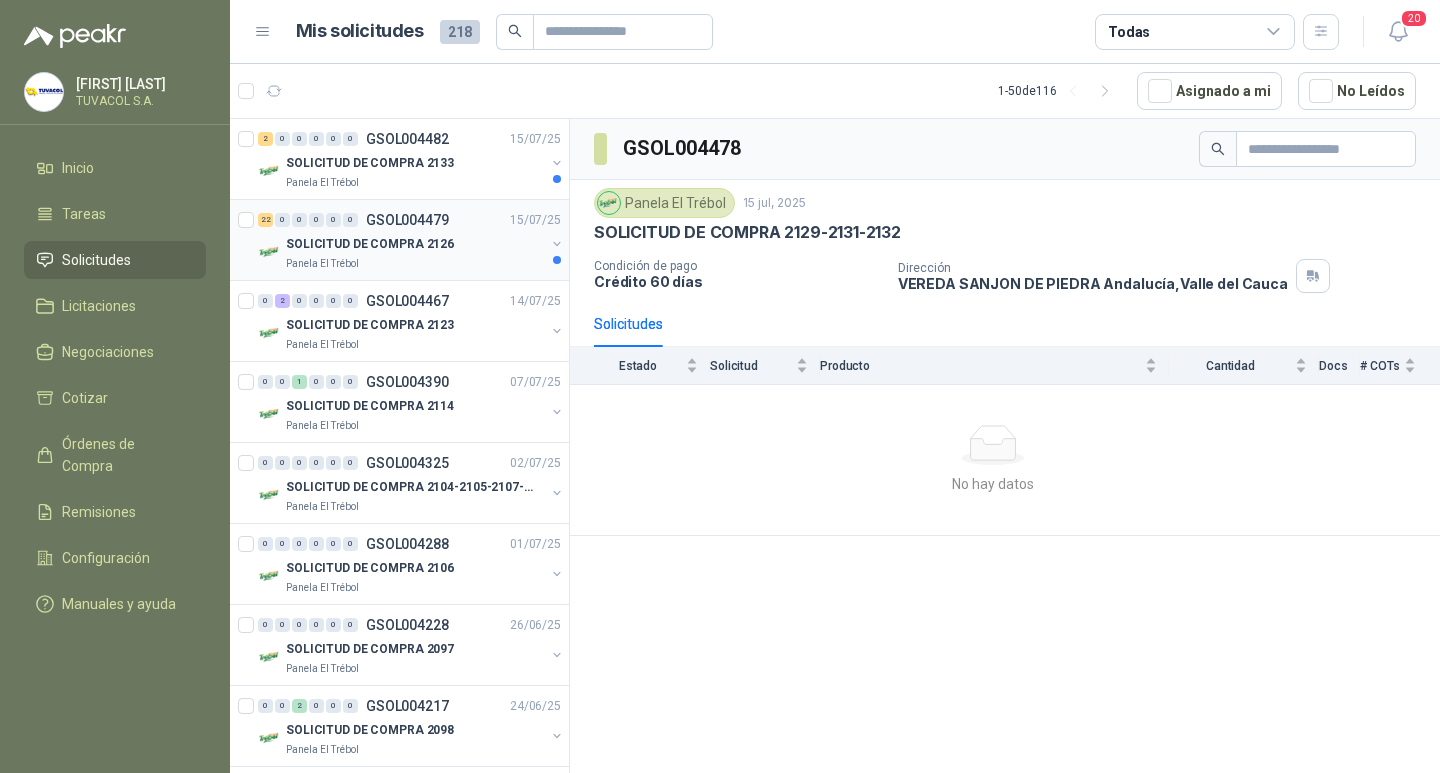 click on "22   0   0   0   0   0   GSOL004479 15/07/25" at bounding box center (411, 220) 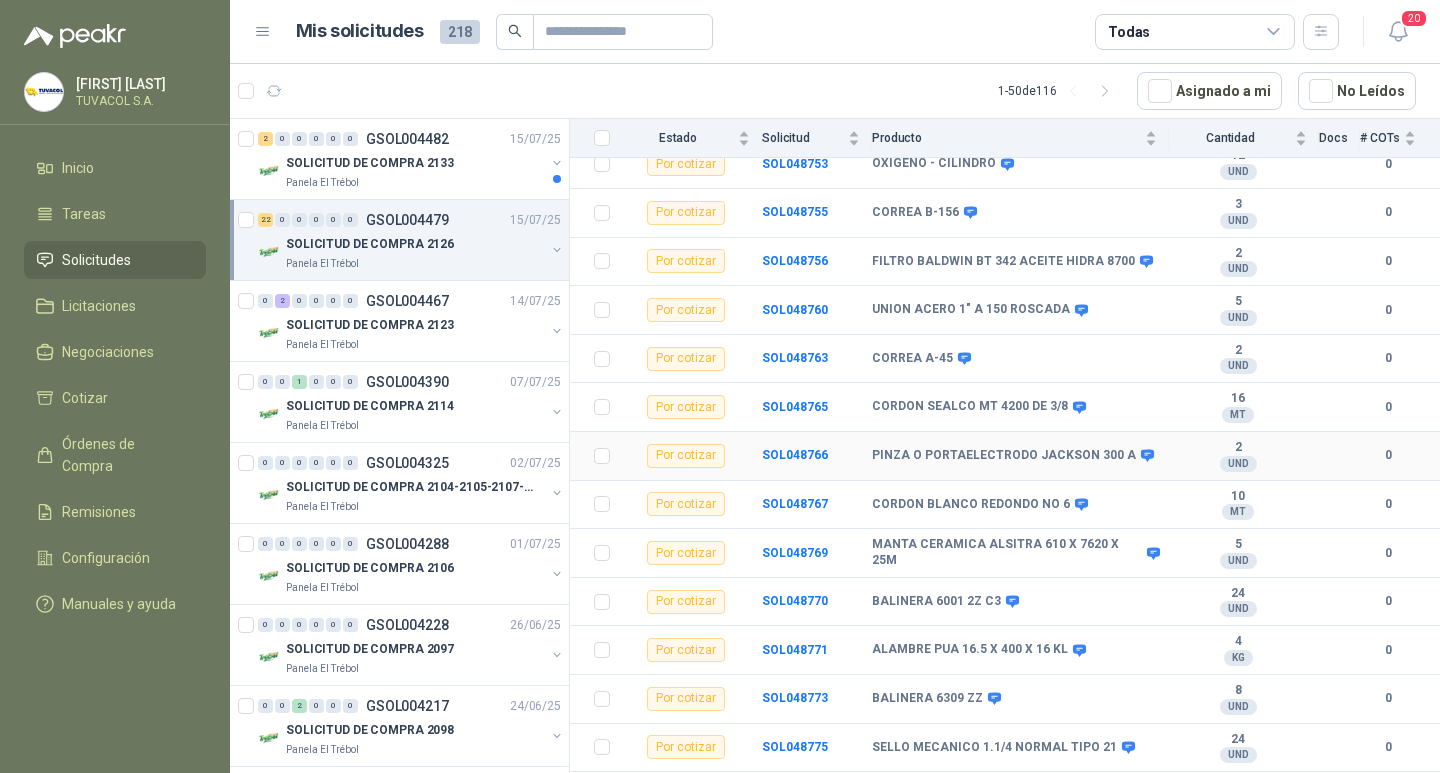 scroll, scrollTop: 686, scrollLeft: 0, axis: vertical 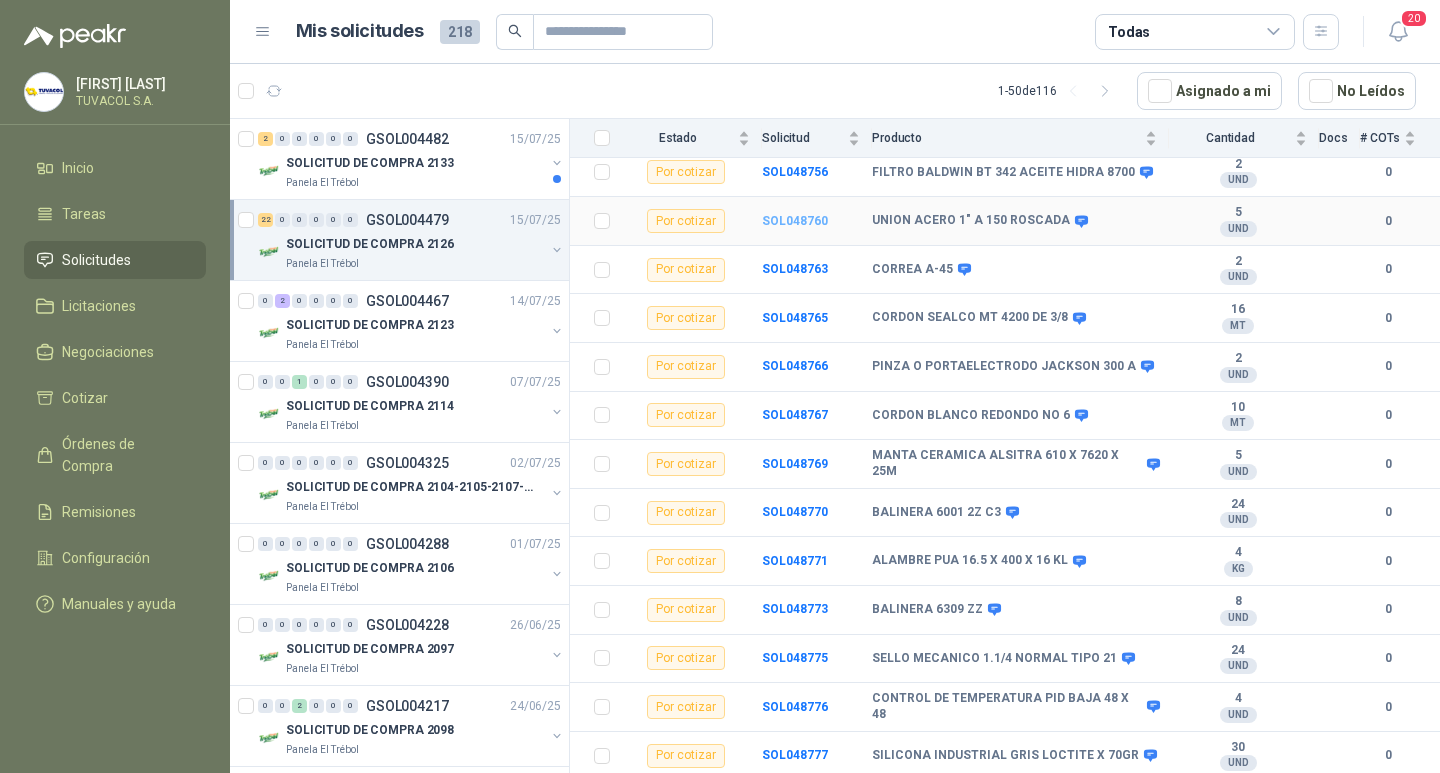 click on "SOL048760" at bounding box center [795, 221] 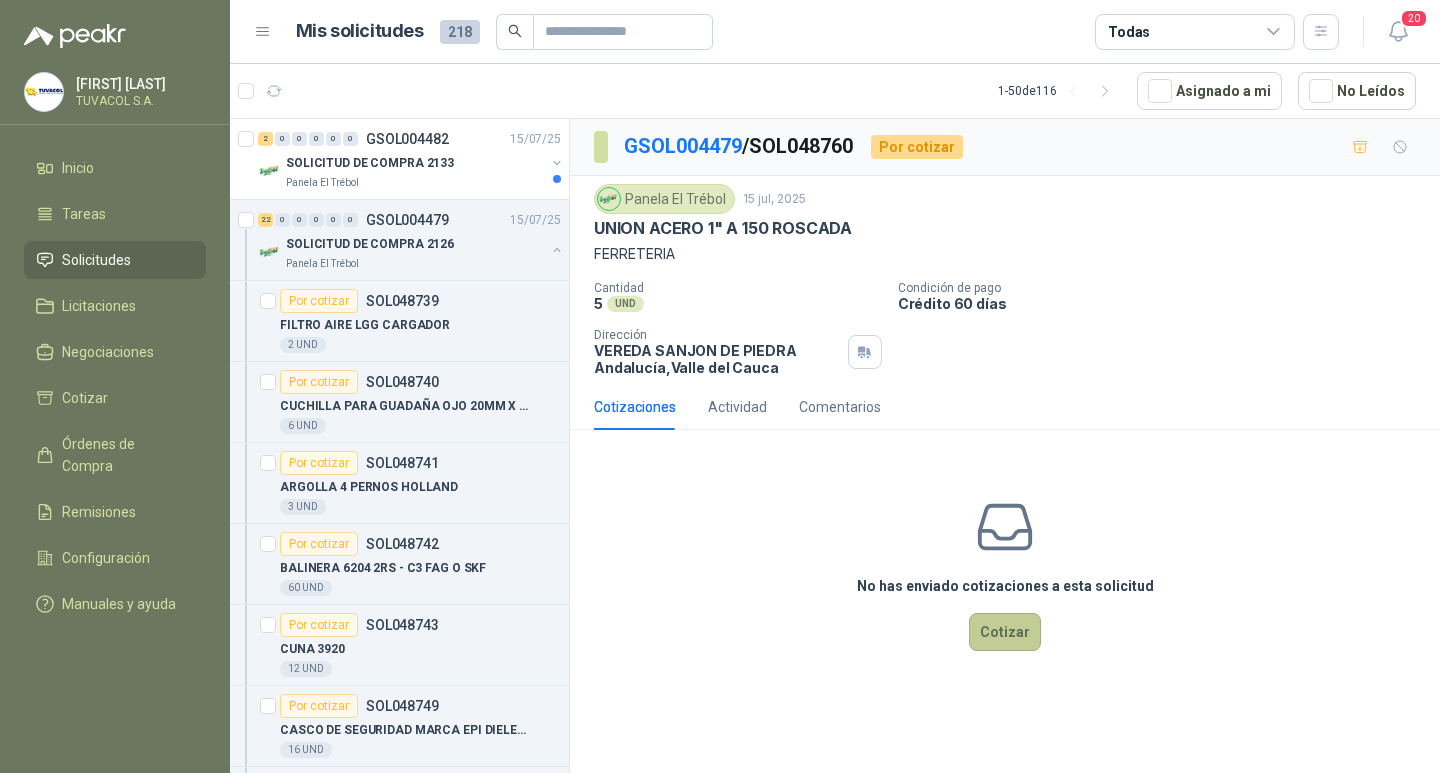 click on "Cotizar" at bounding box center [1005, 632] 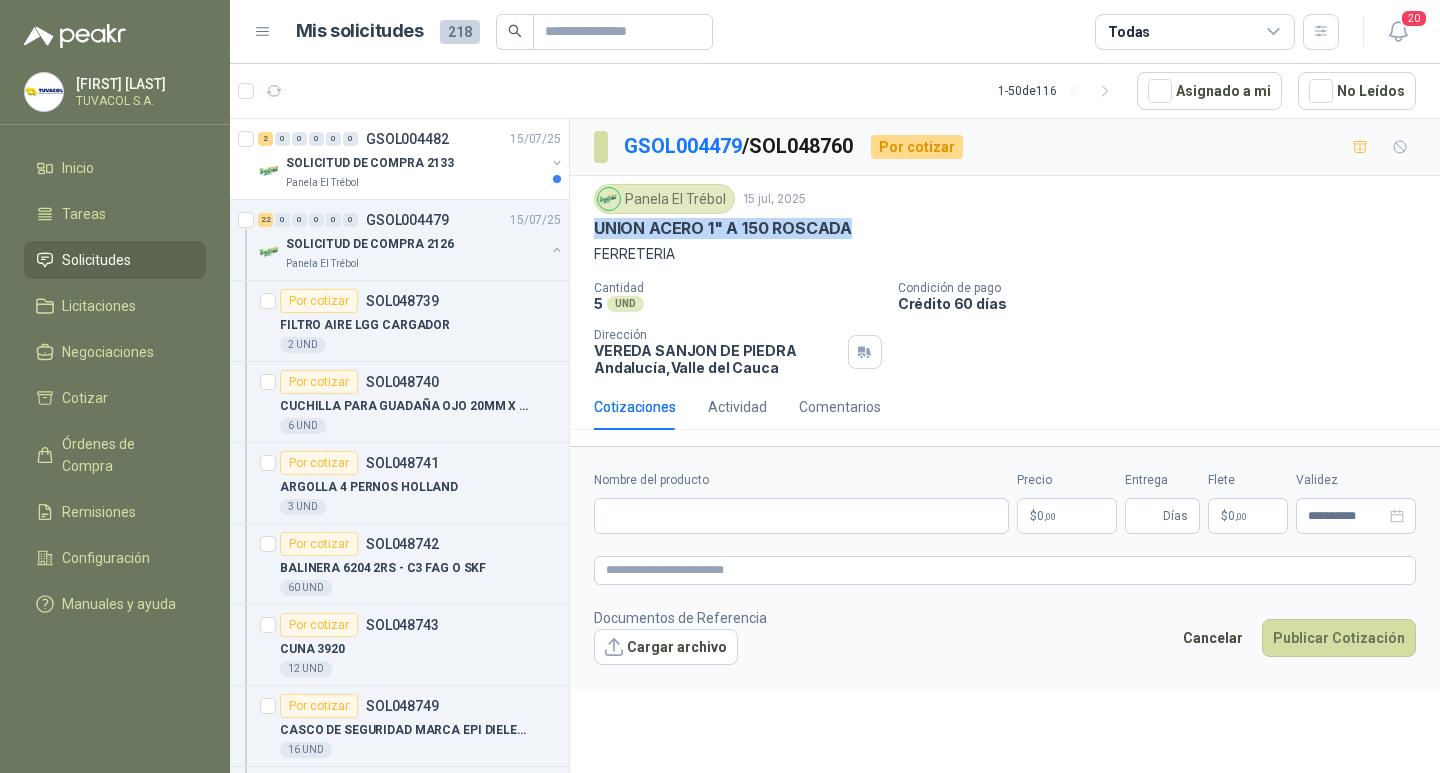 drag, startPoint x: 843, startPoint y: 226, endPoint x: 590, endPoint y: 226, distance: 253 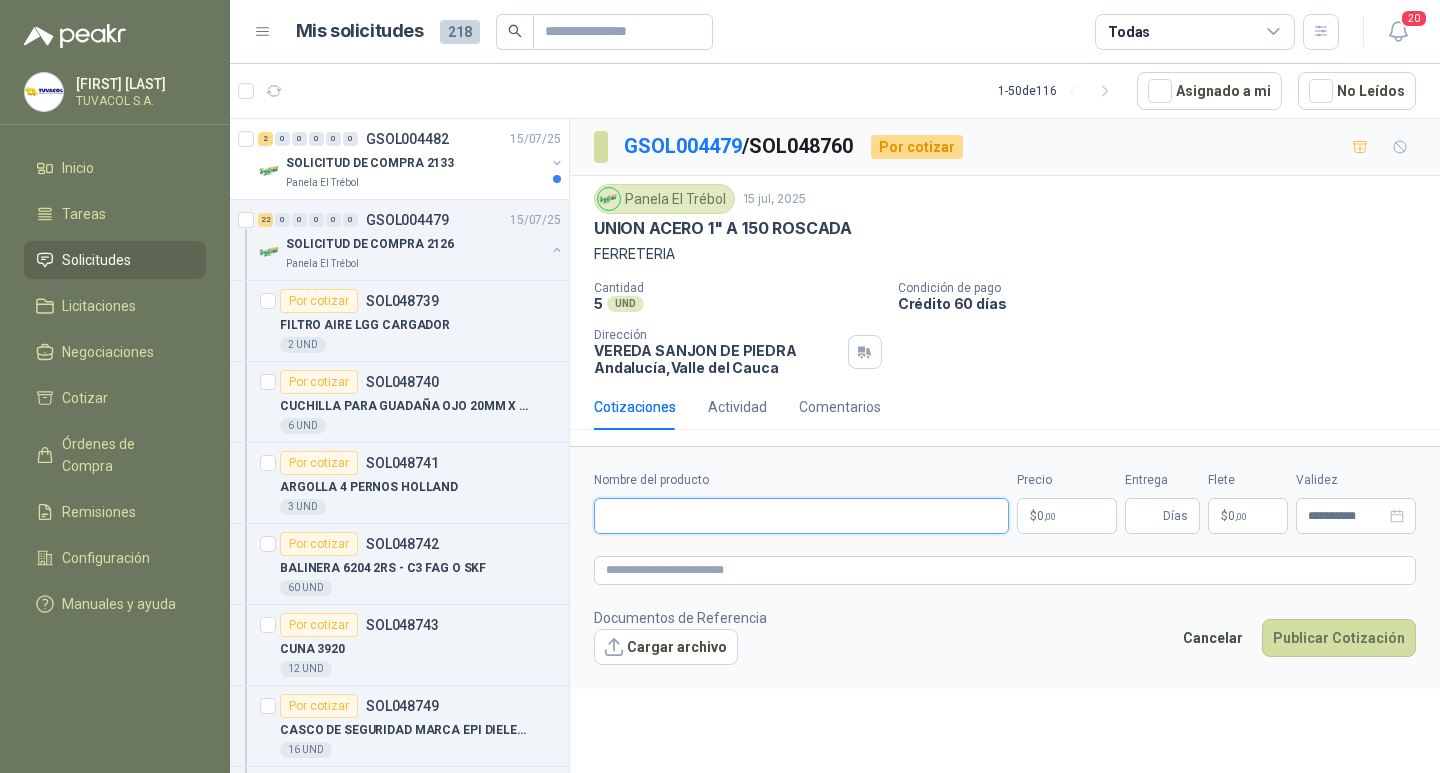 drag, startPoint x: 821, startPoint y: 567, endPoint x: 841, endPoint y: 560, distance: 21.189621 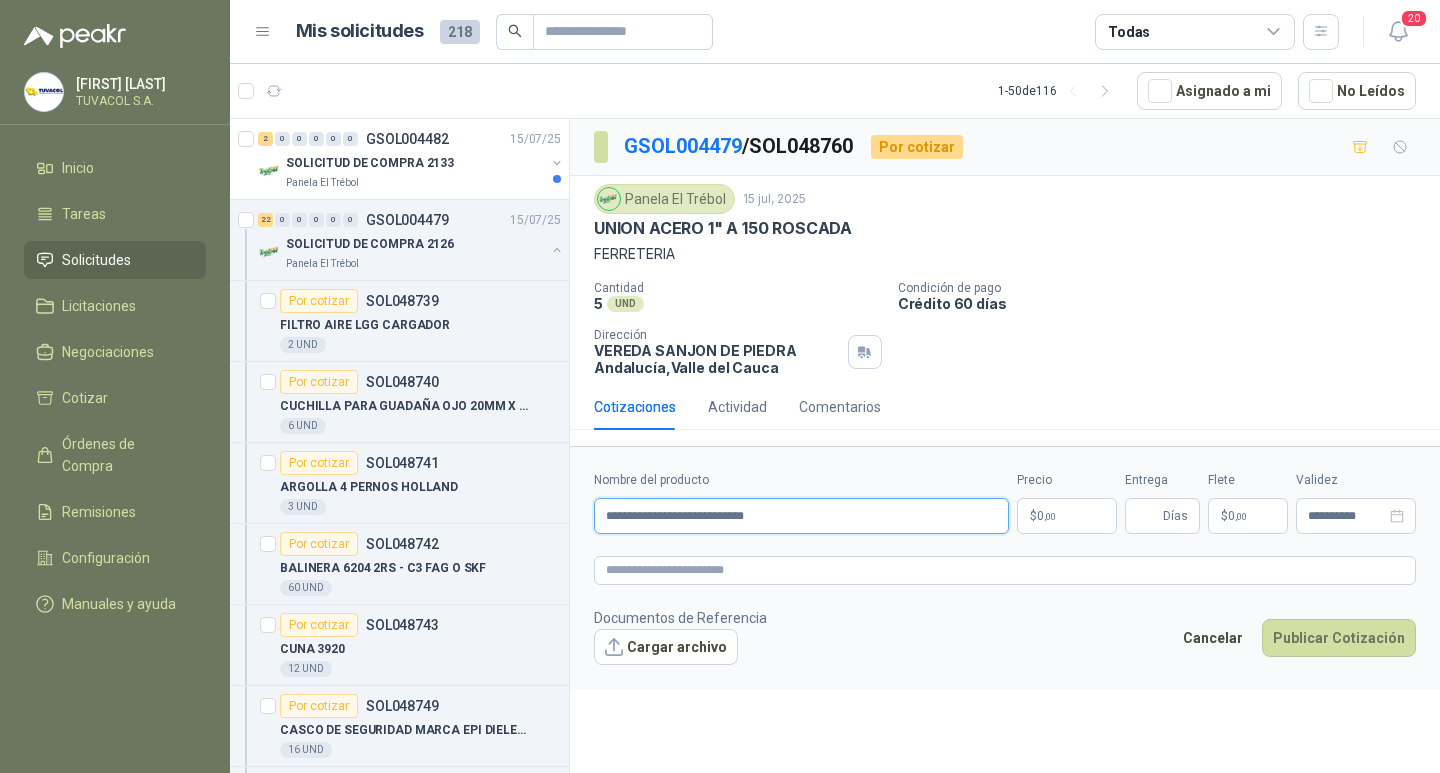 type on "**********" 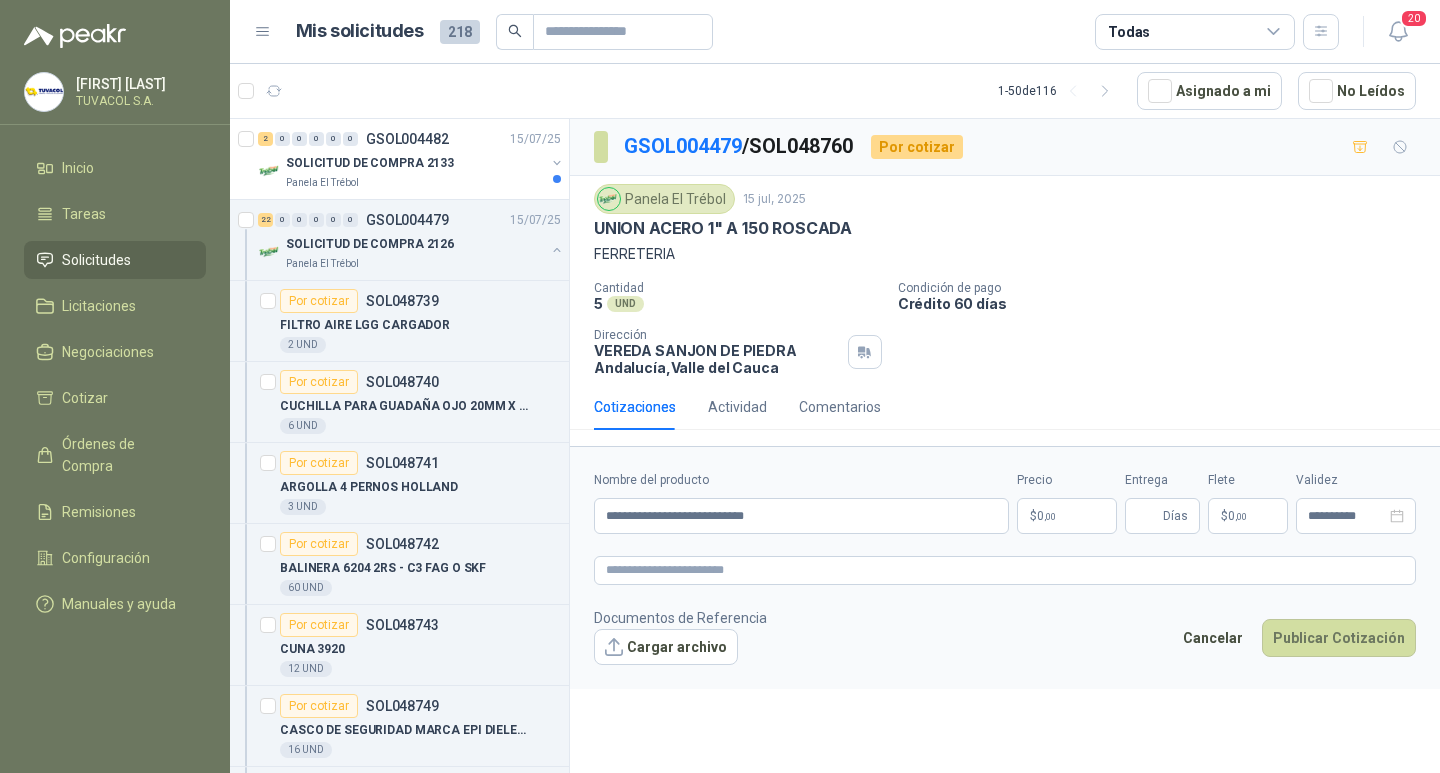 click on "$  0 ,00" at bounding box center (1067, 516) 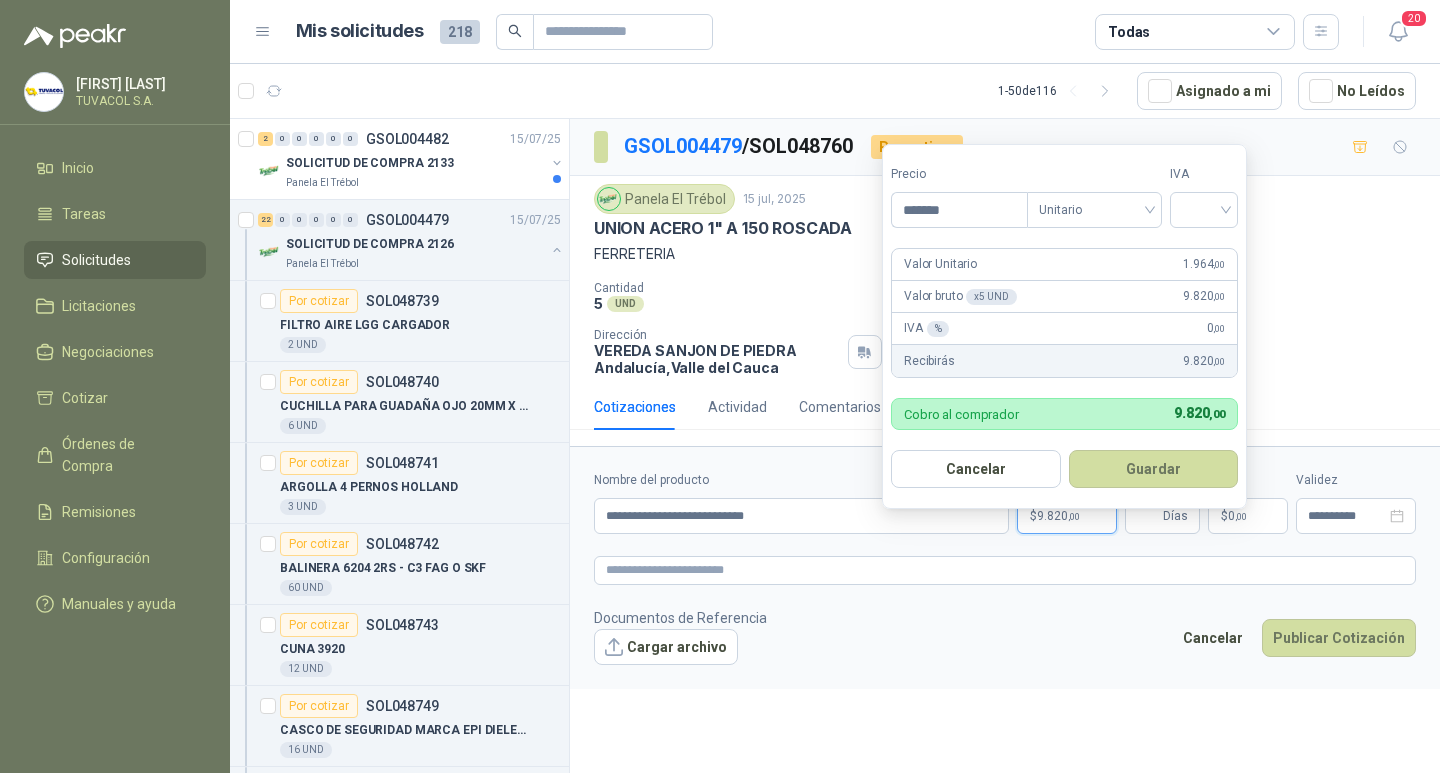 type on "*******" 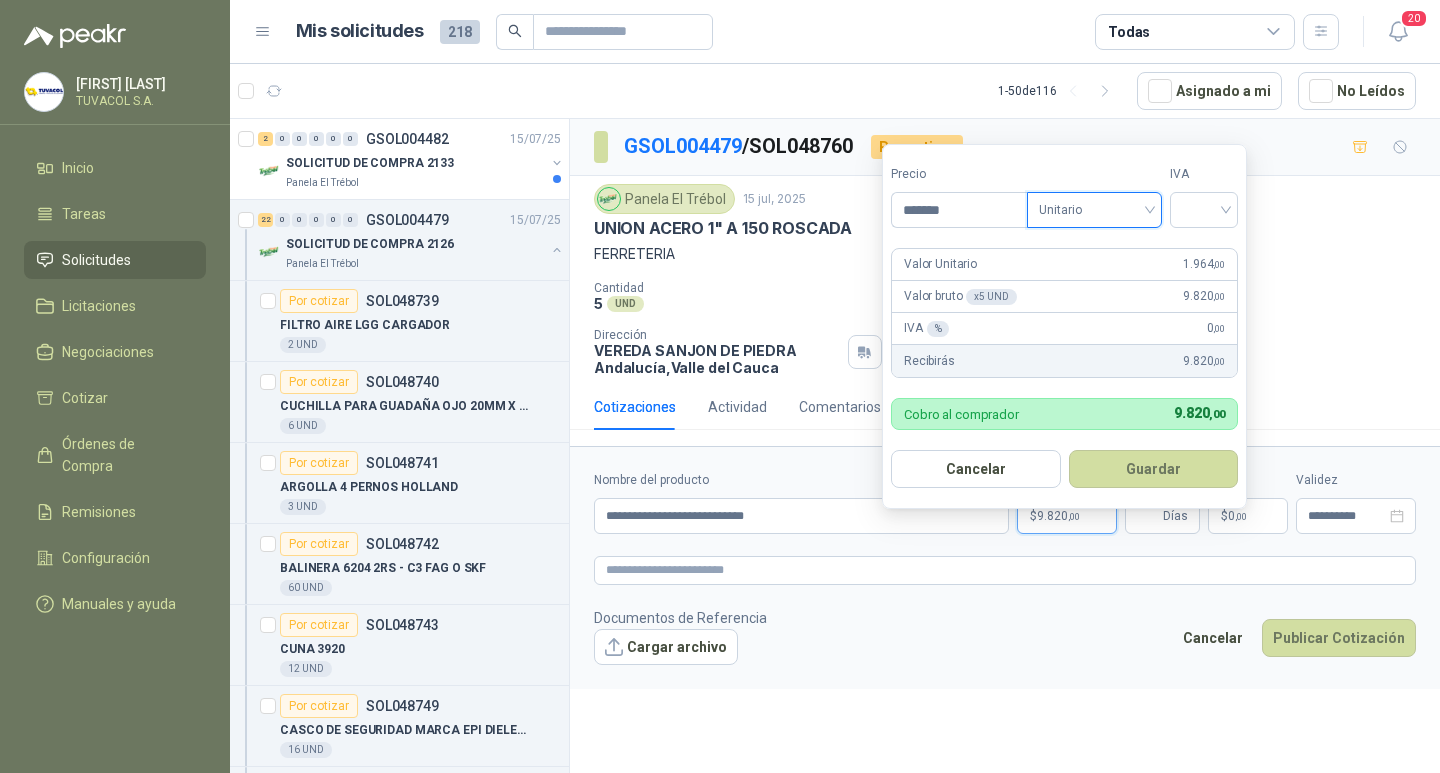 click on "Unitario" at bounding box center [1094, 210] 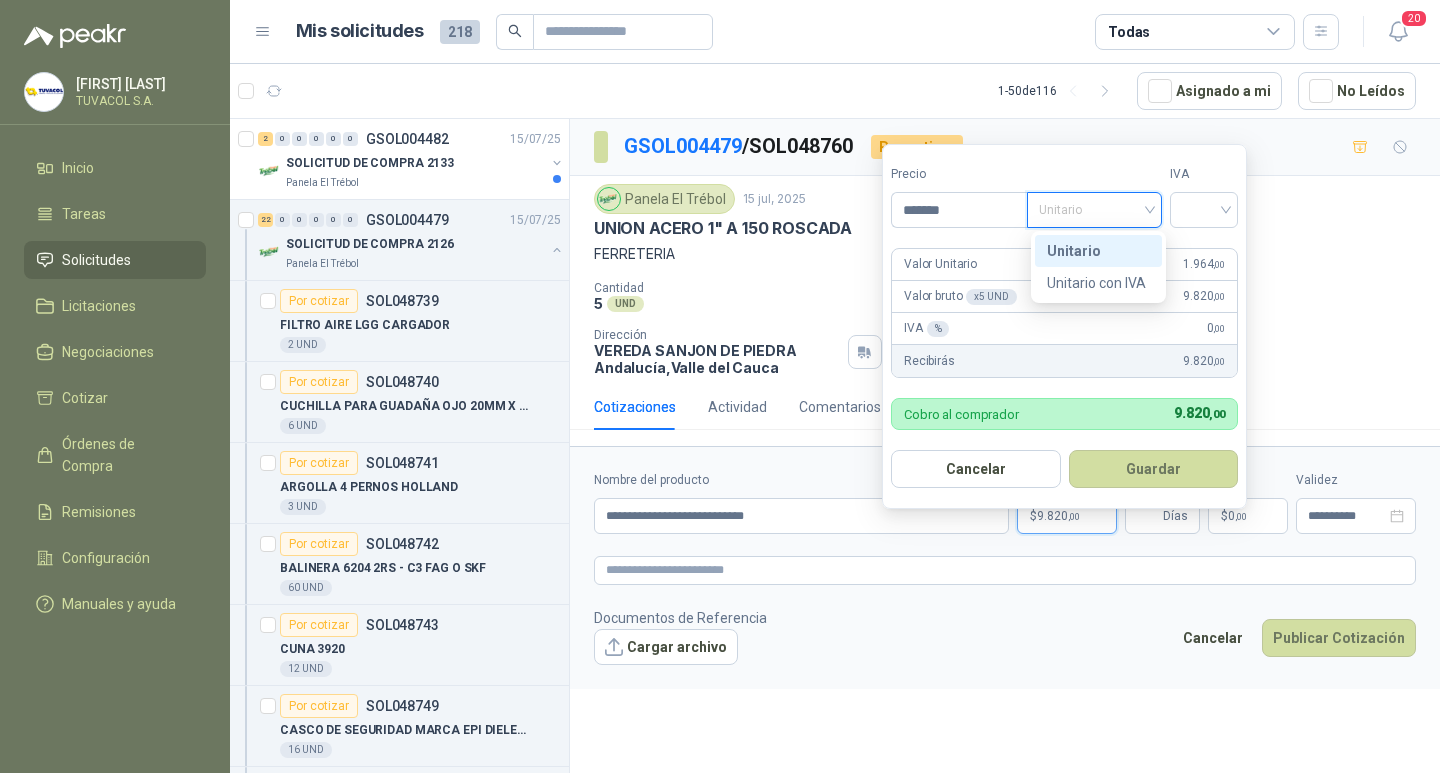 click on "Unitario" at bounding box center [1098, 251] 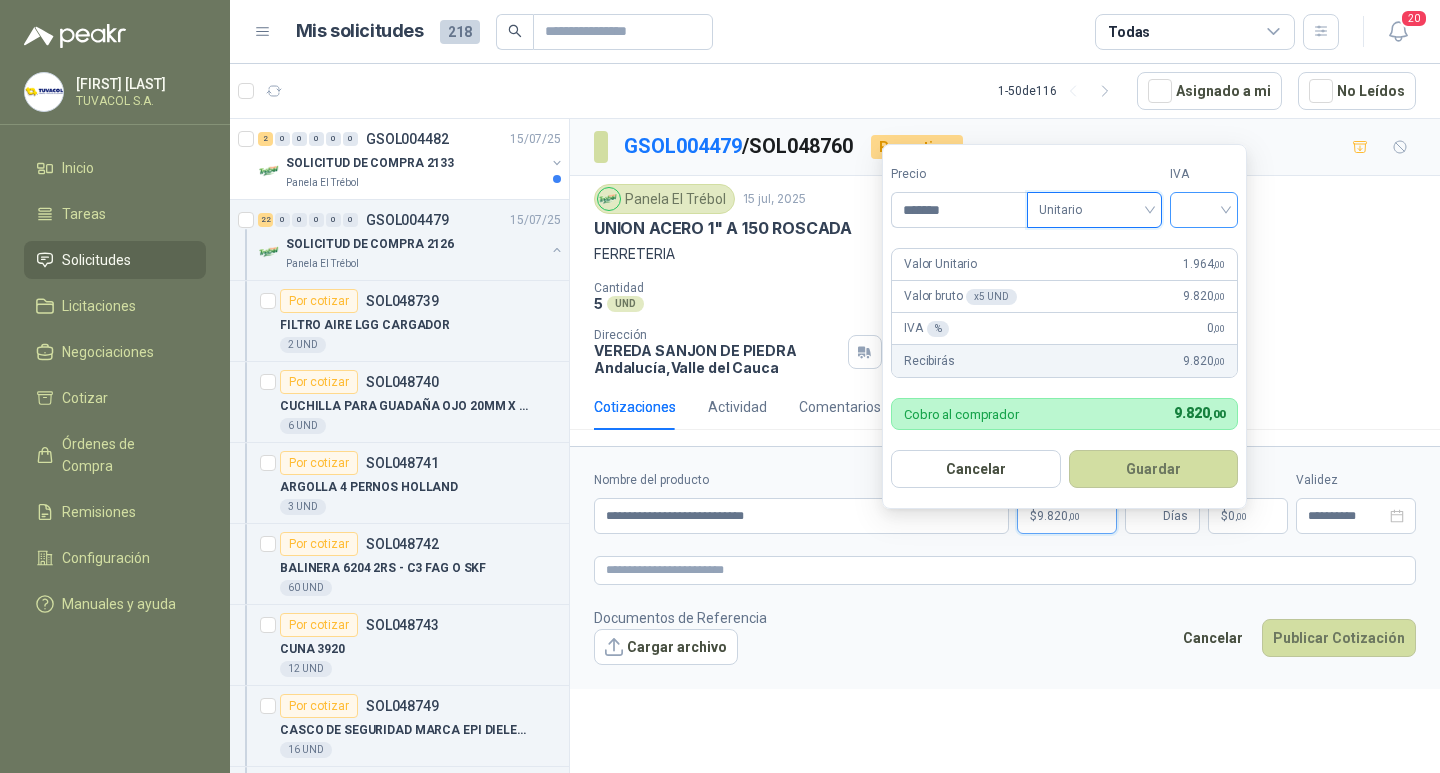 click at bounding box center (1204, 208) 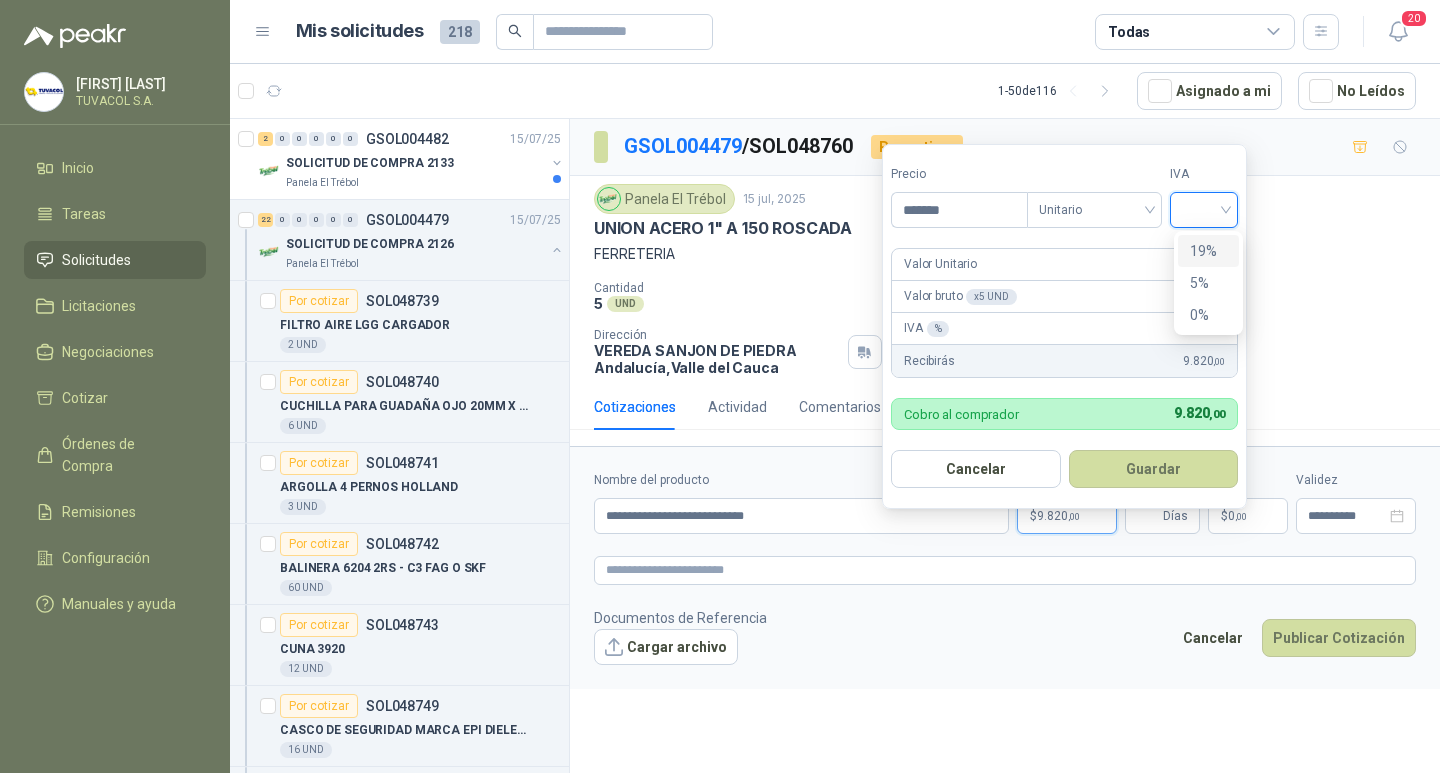 click on "19%" at bounding box center (1208, 251) 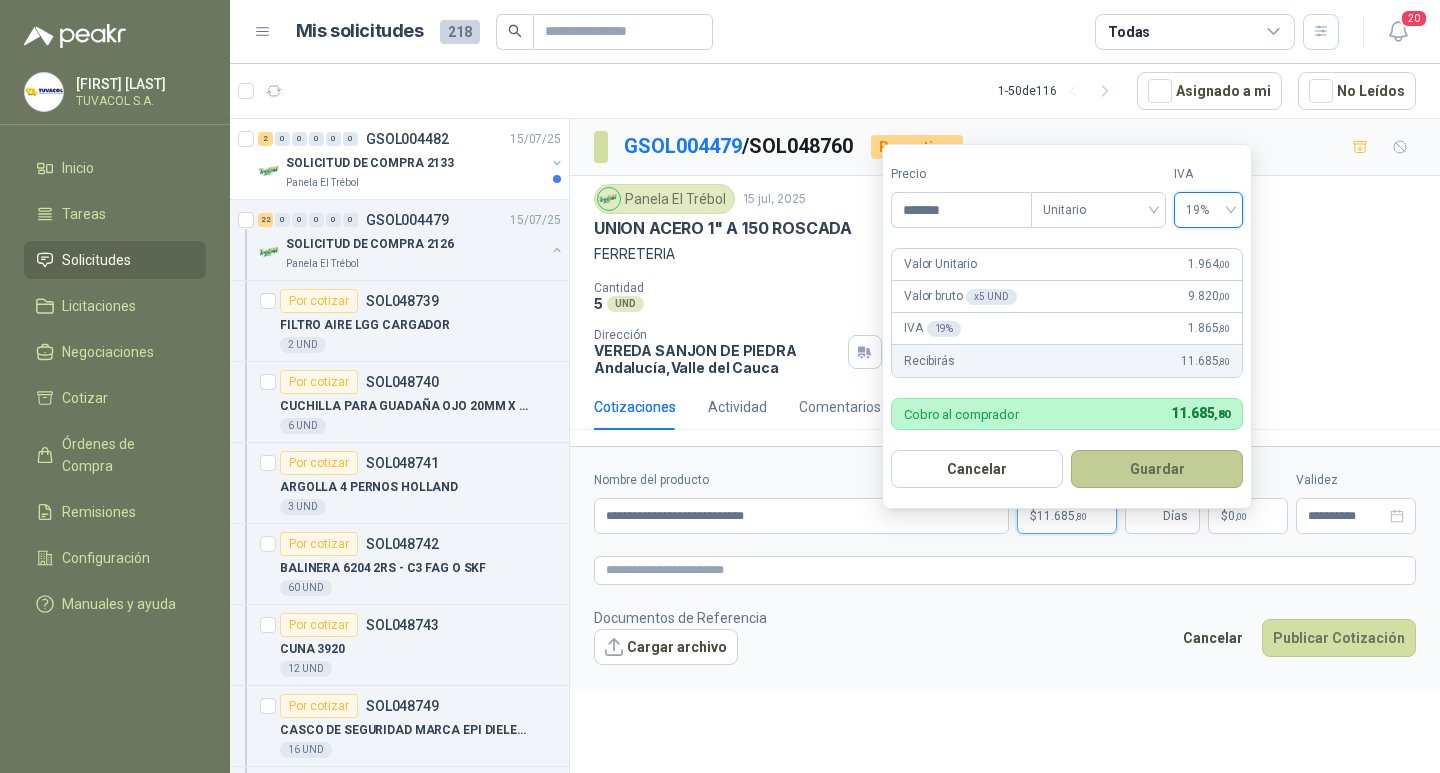 click on "Guardar" at bounding box center [1157, 469] 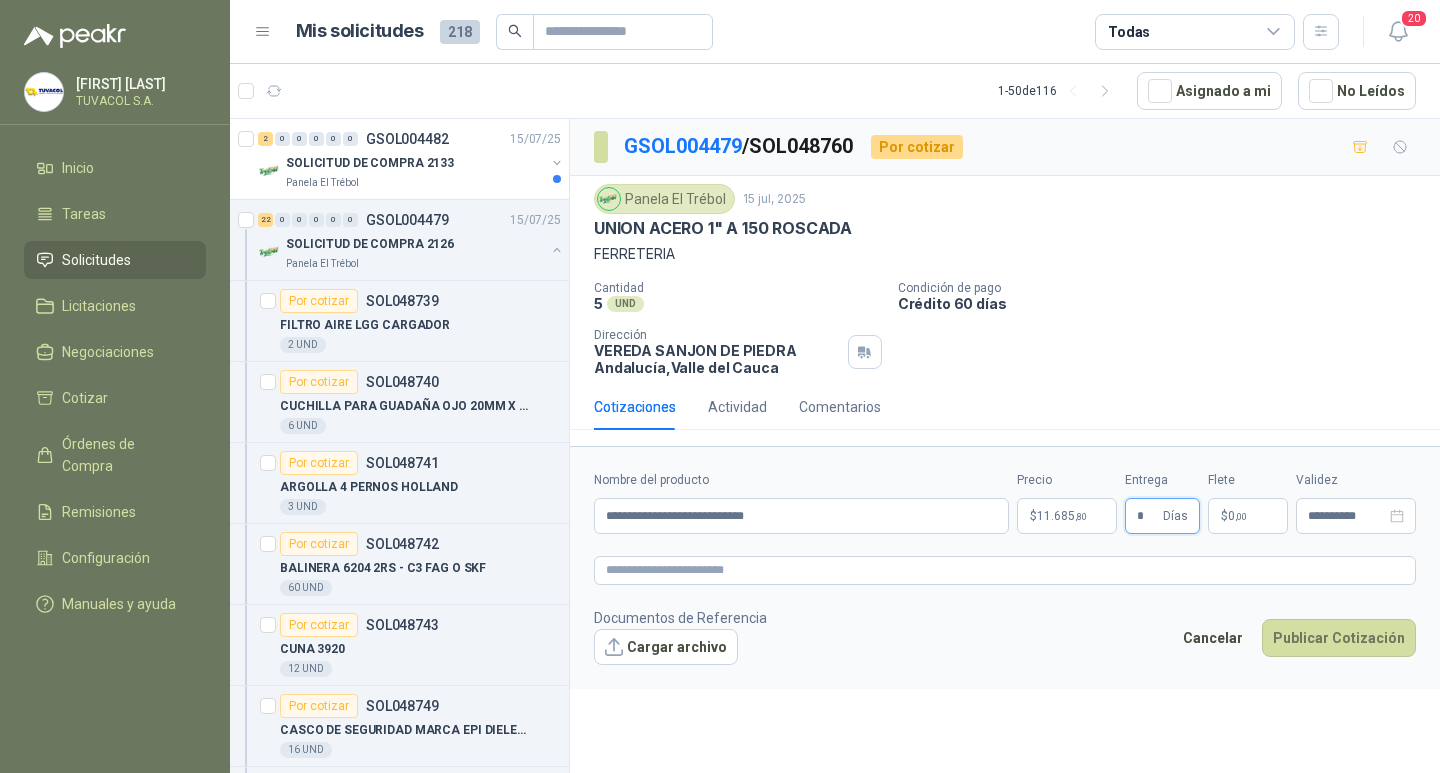 type on "*" 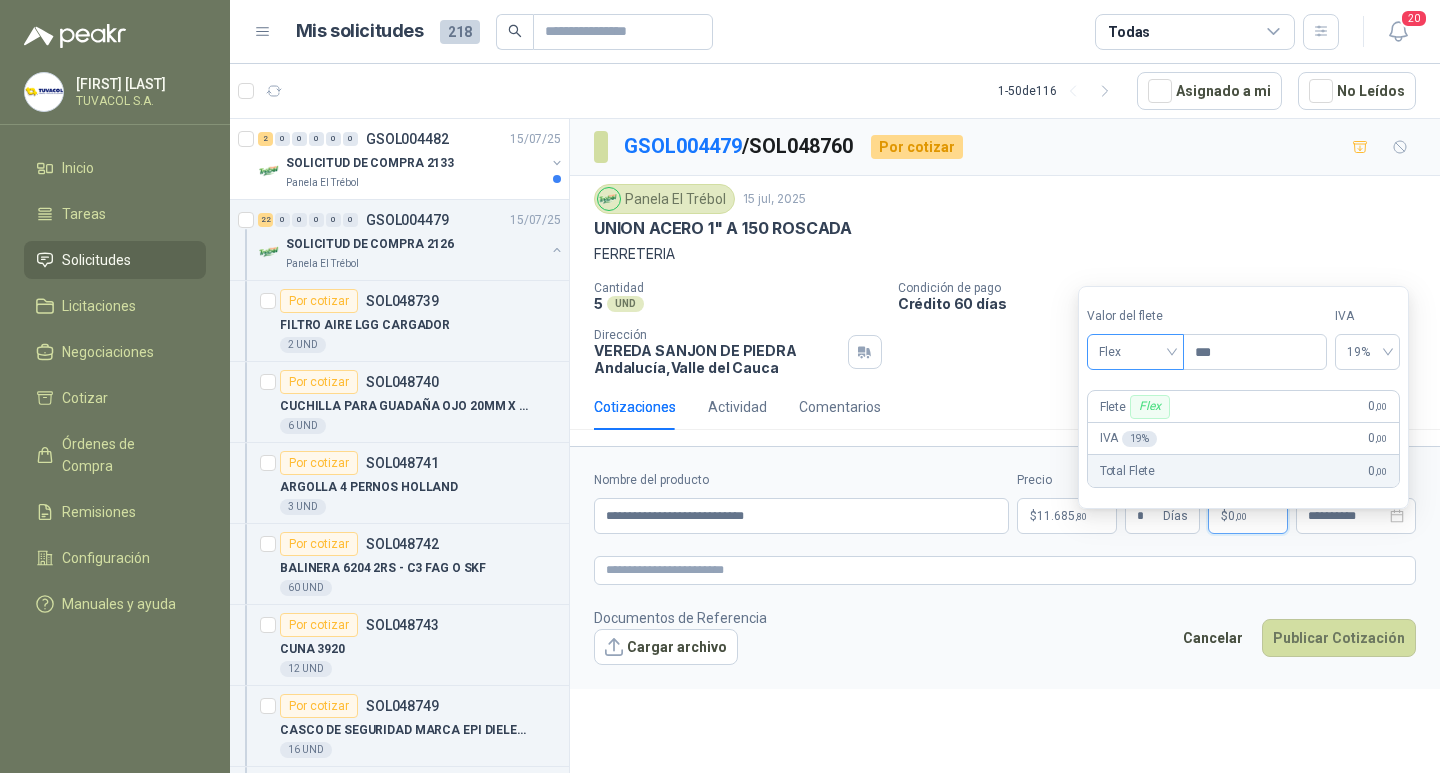 click on "Flex" at bounding box center (1135, 352) 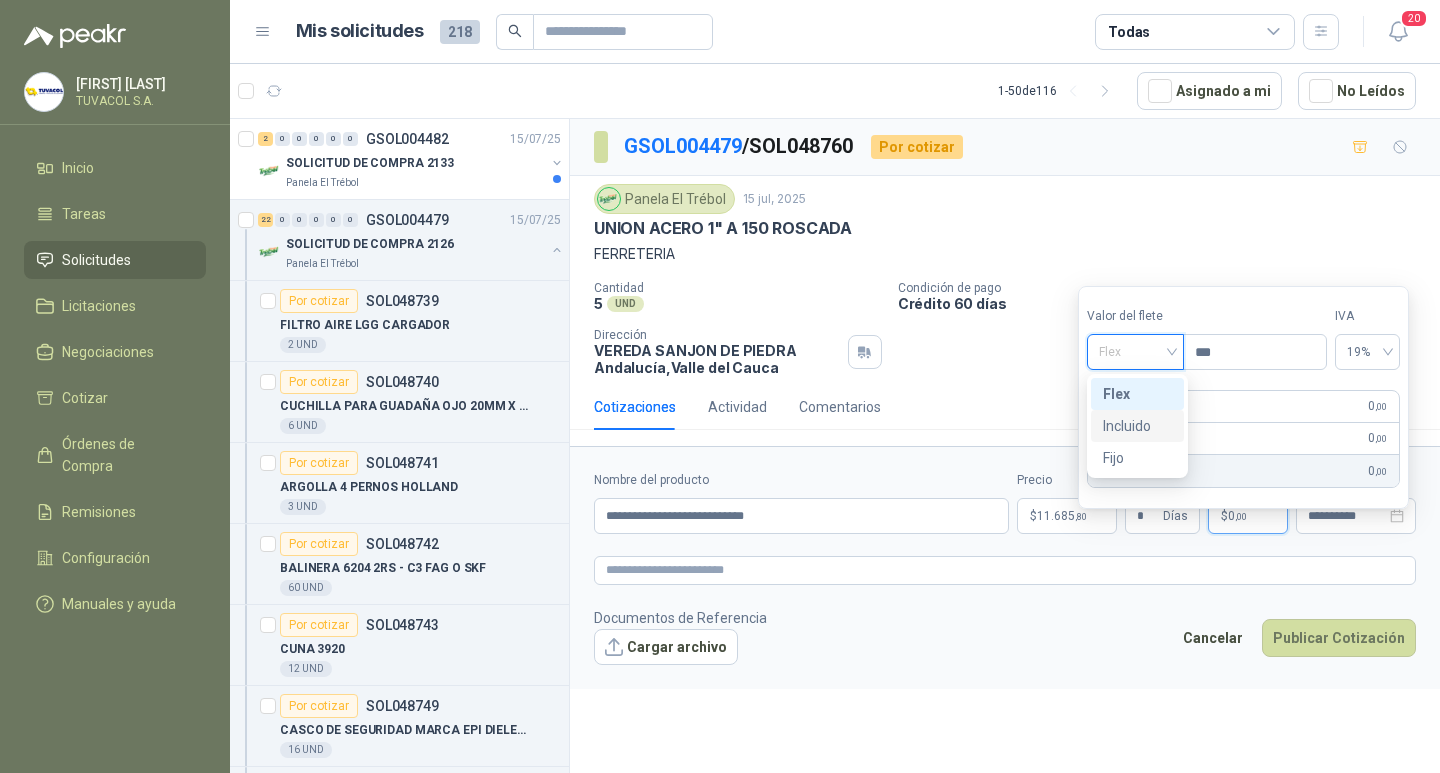 click on "Incluido" at bounding box center [1137, 426] 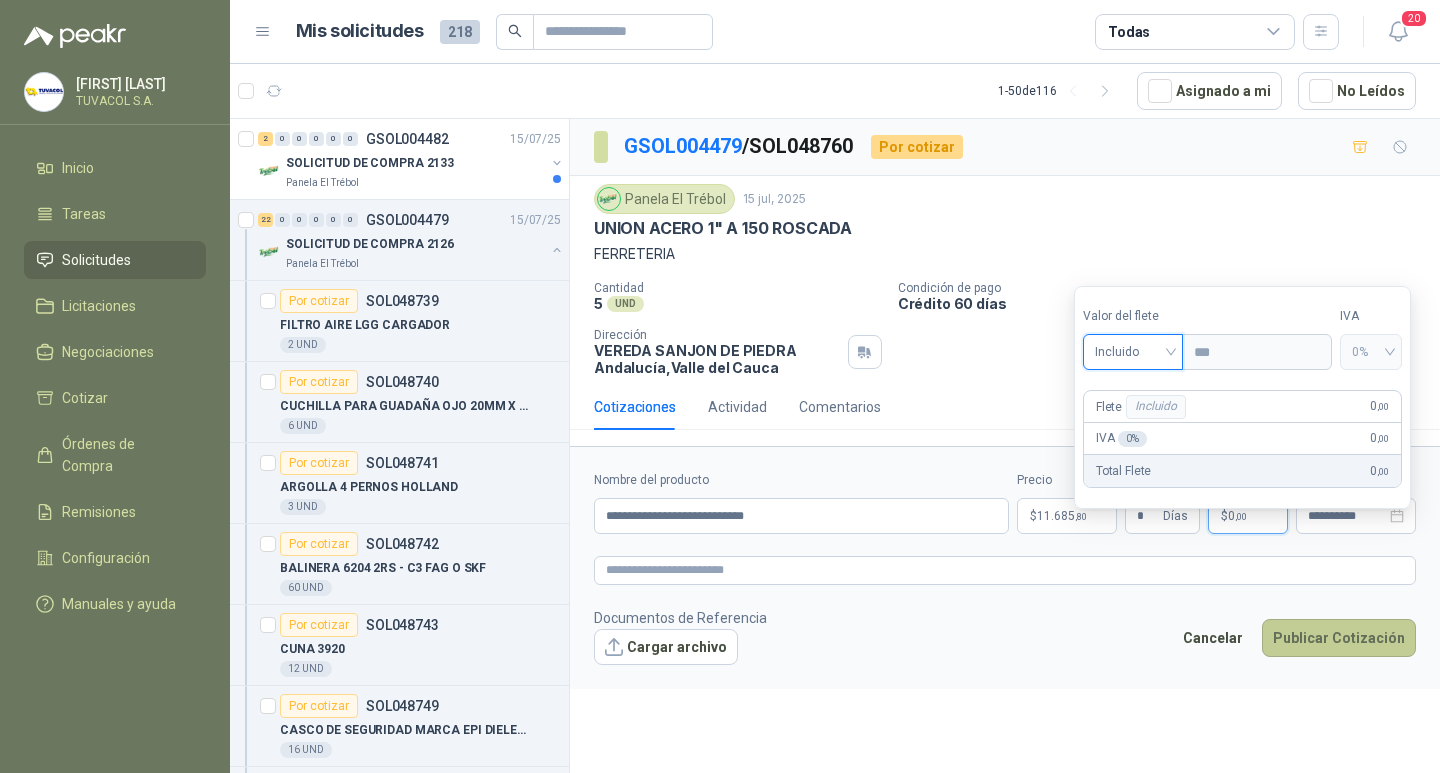 click on "Publicar Cotización" at bounding box center [1339, 638] 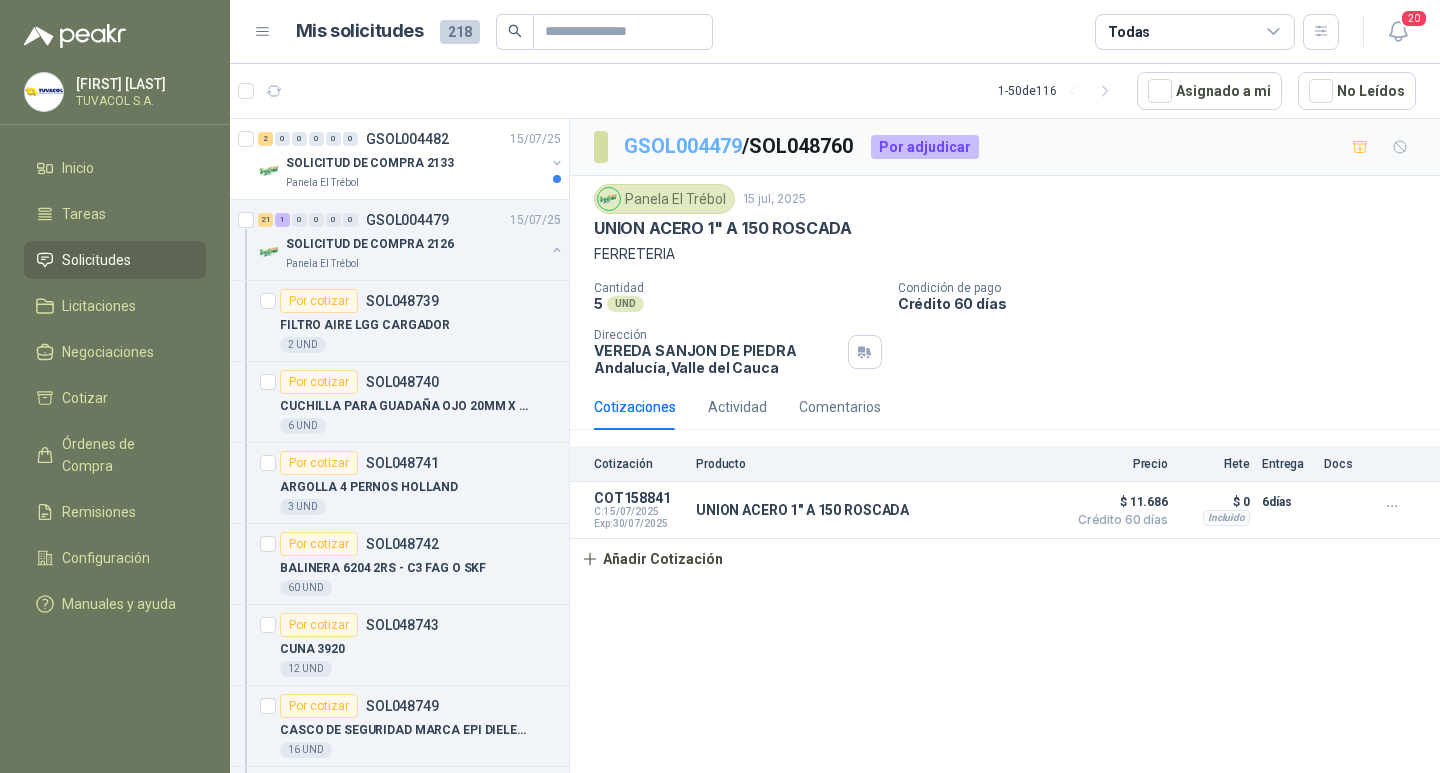 click on "GSOL004479" at bounding box center [683, 146] 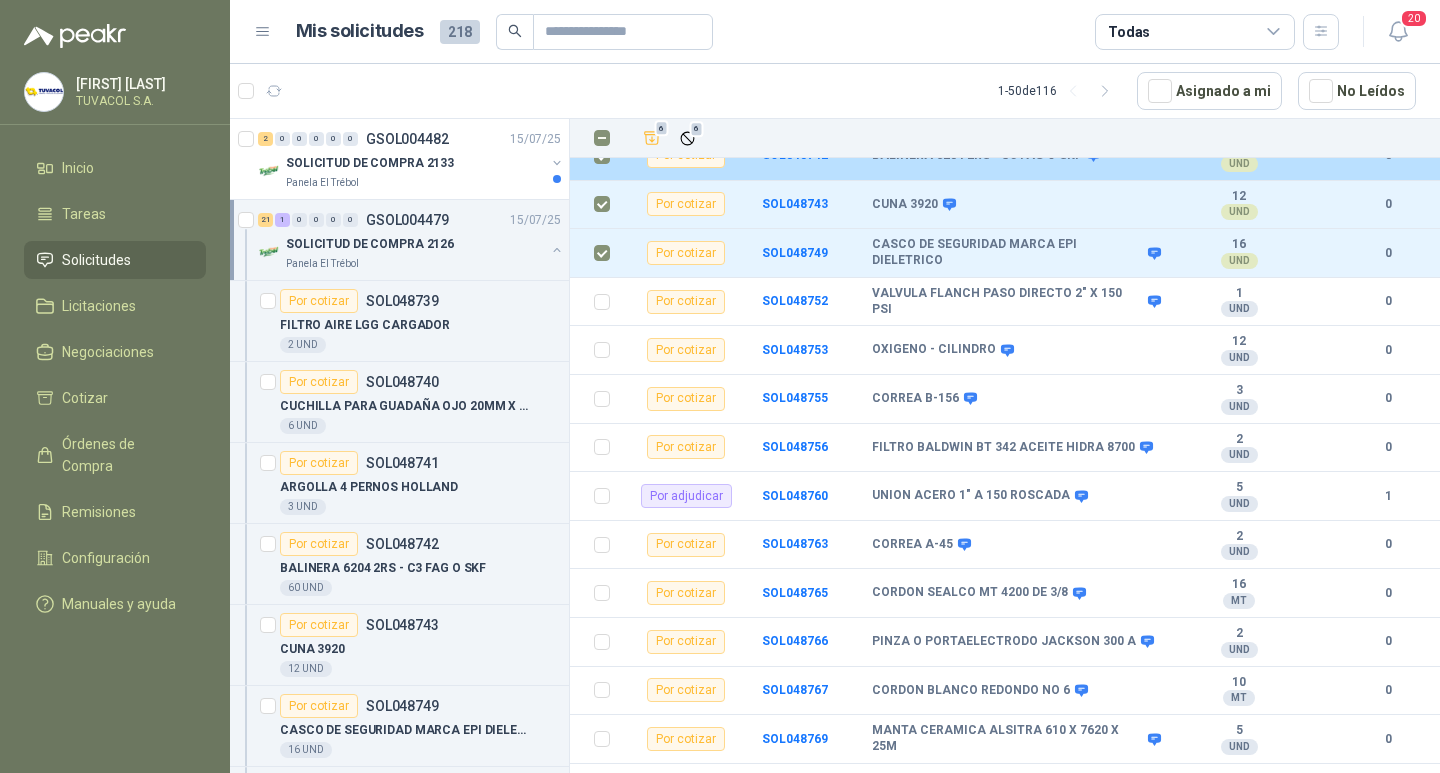 scroll, scrollTop: 600, scrollLeft: 0, axis: vertical 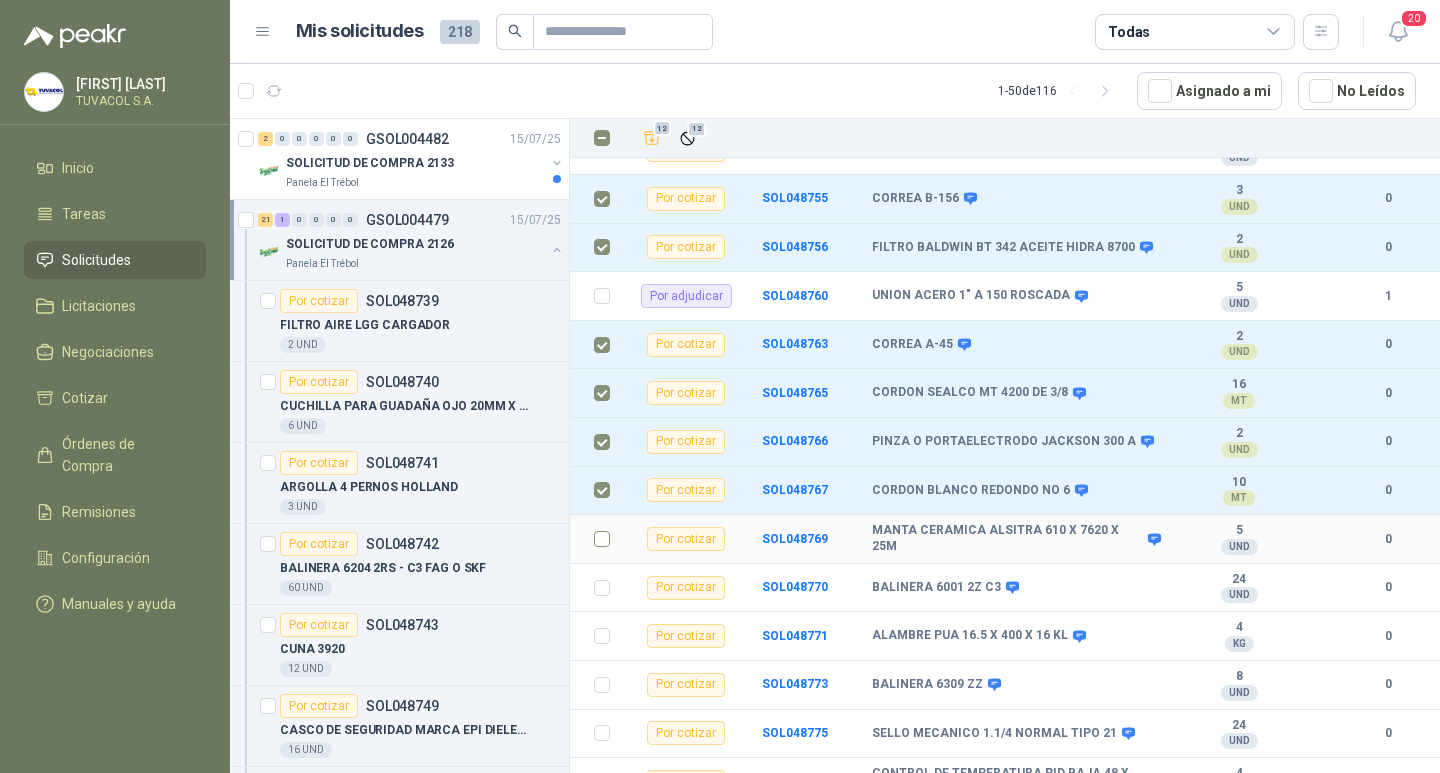 click at bounding box center [596, 539] 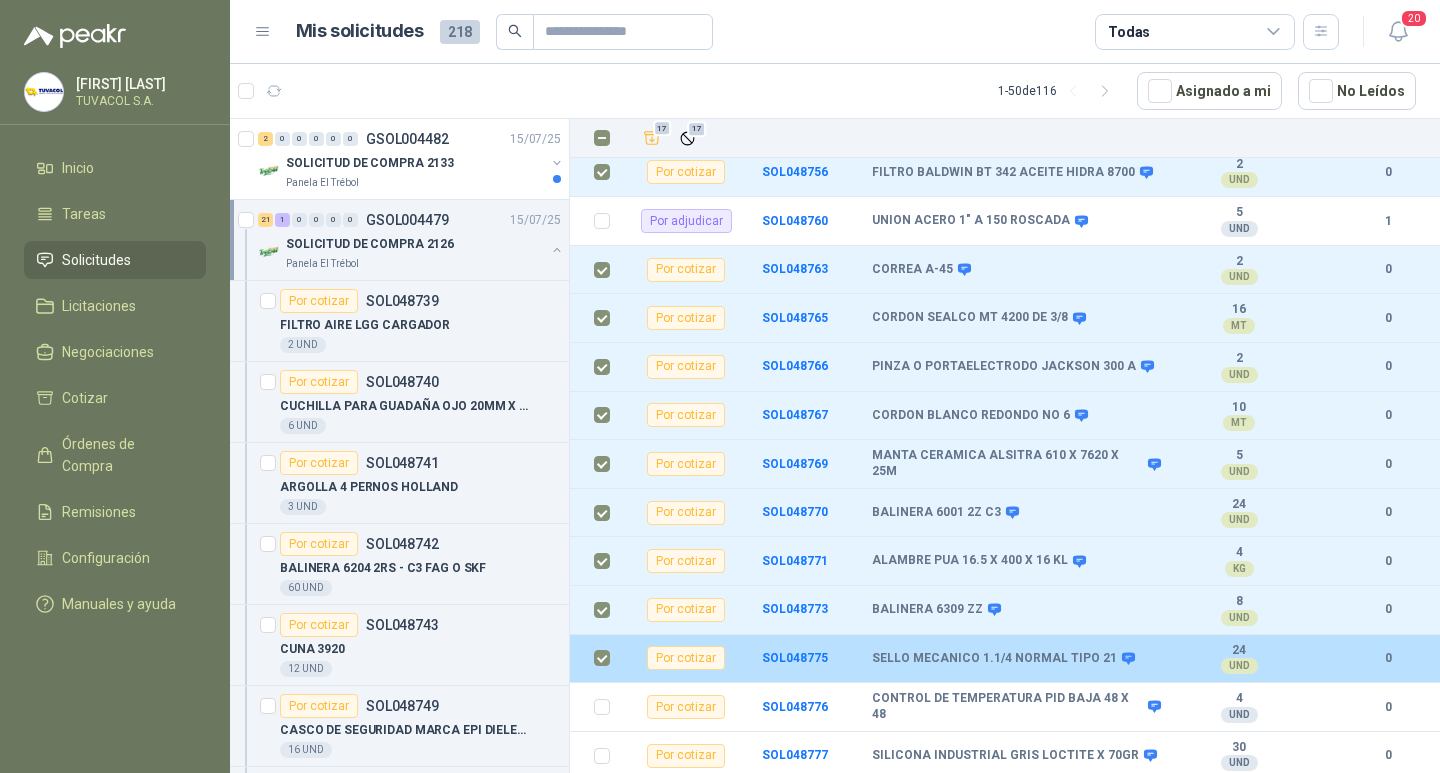 scroll, scrollTop: 686, scrollLeft: 0, axis: vertical 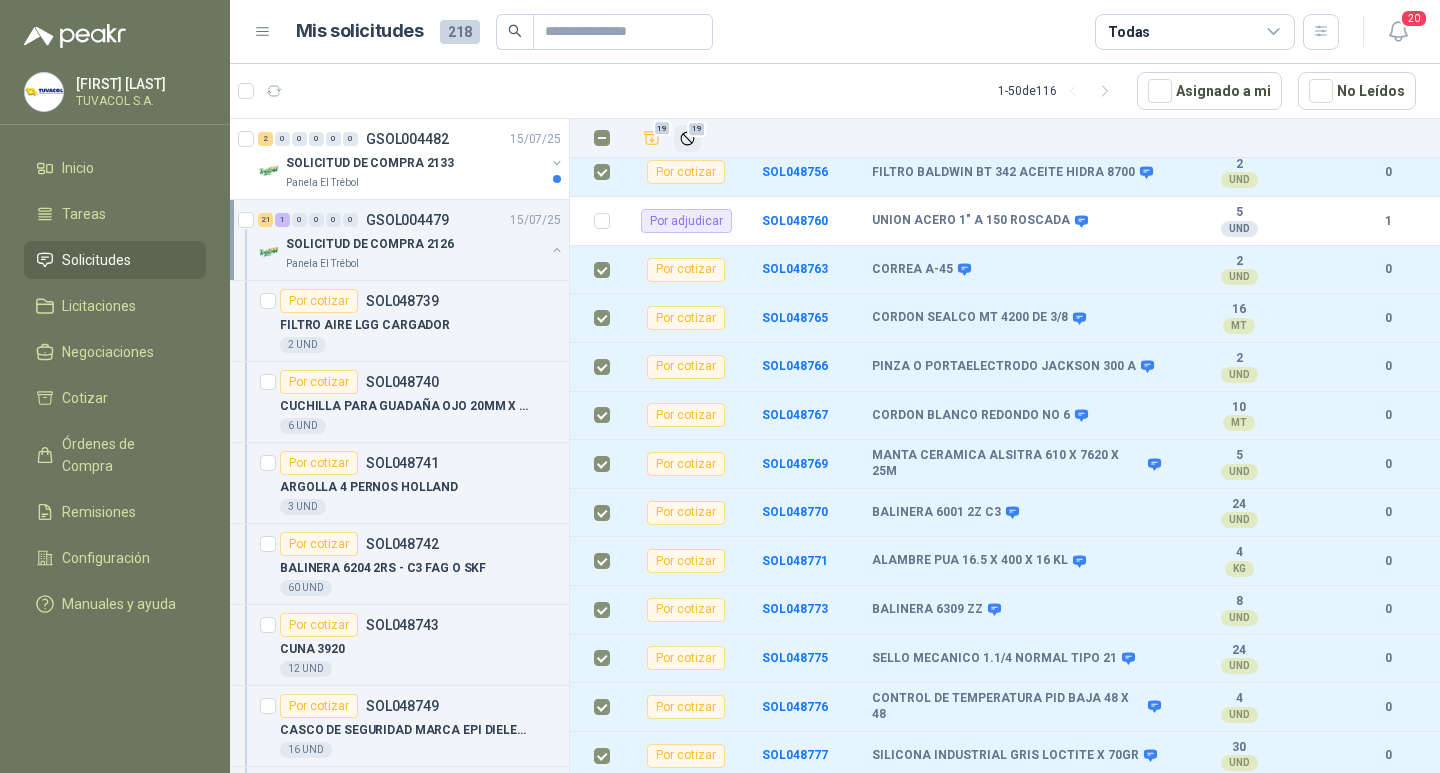 click on "19" at bounding box center [696, 129] 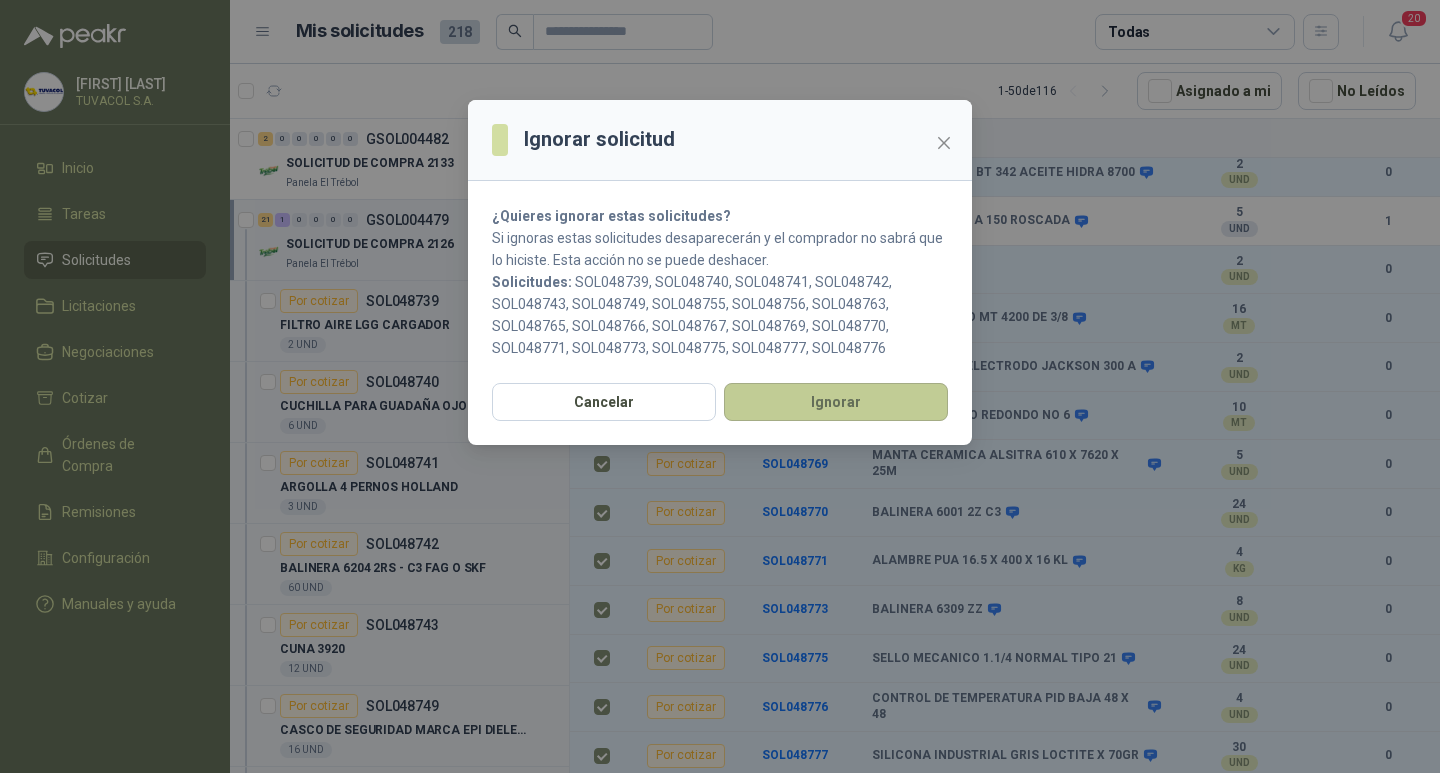 click on "Ignorar" at bounding box center (836, 402) 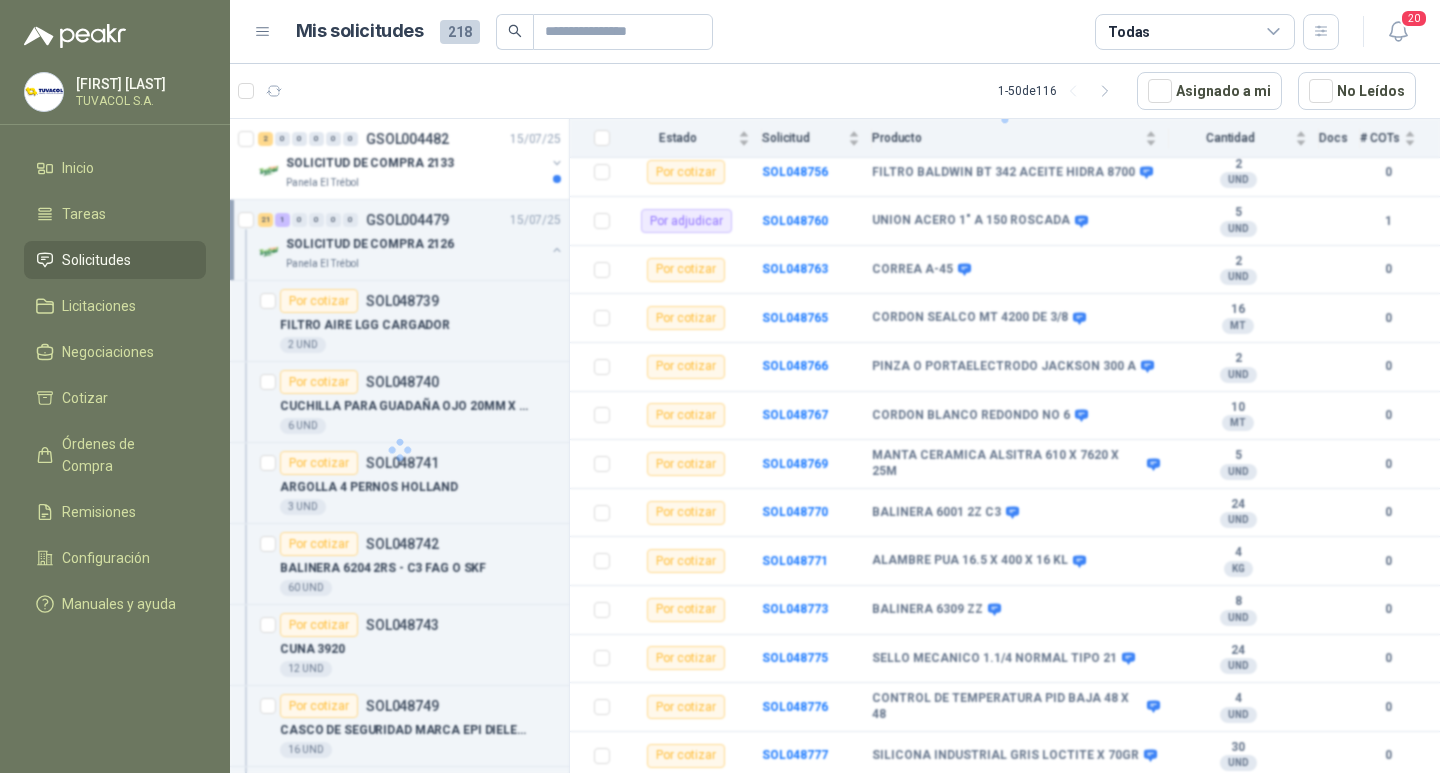 scroll, scrollTop: 0, scrollLeft: 0, axis: both 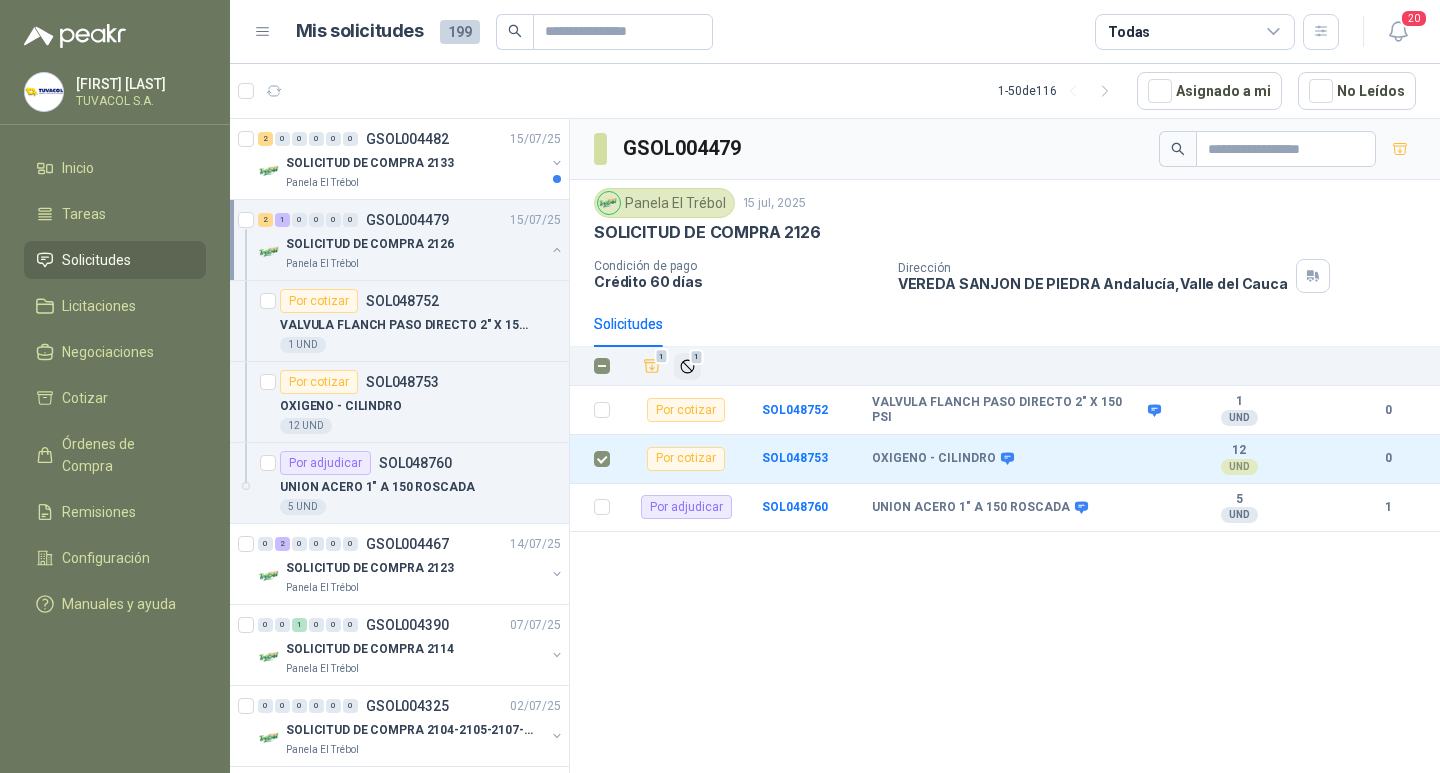 click 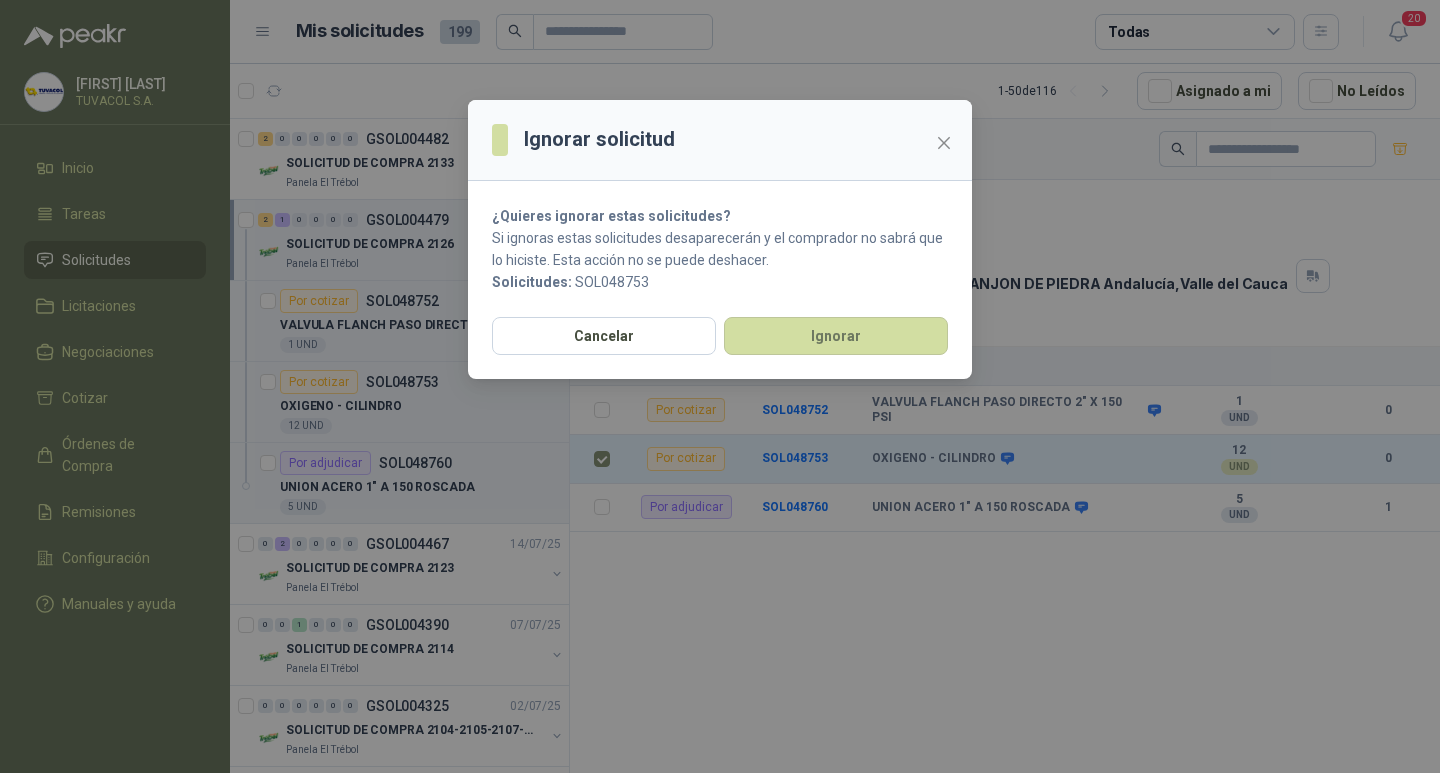 click on "¿Quieres ignorar estas solicitudes? Si ignoras estas solicitudes desaparecerán y el comprador no sabrá que lo hiciste. Esta acción no se puede deshacer. Solicitudes:   SOL048753" at bounding box center (720, 249) 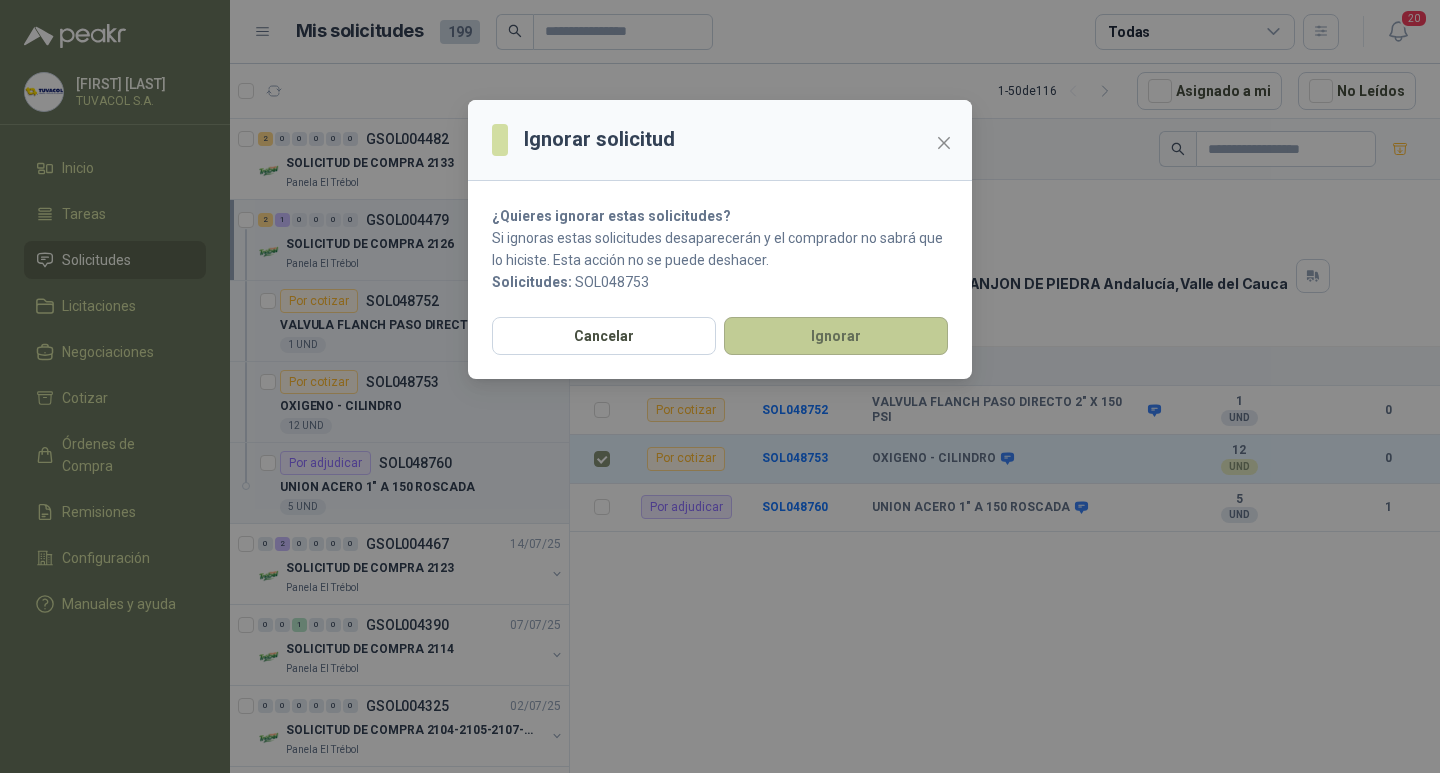 click on "Ignorar" at bounding box center (836, 336) 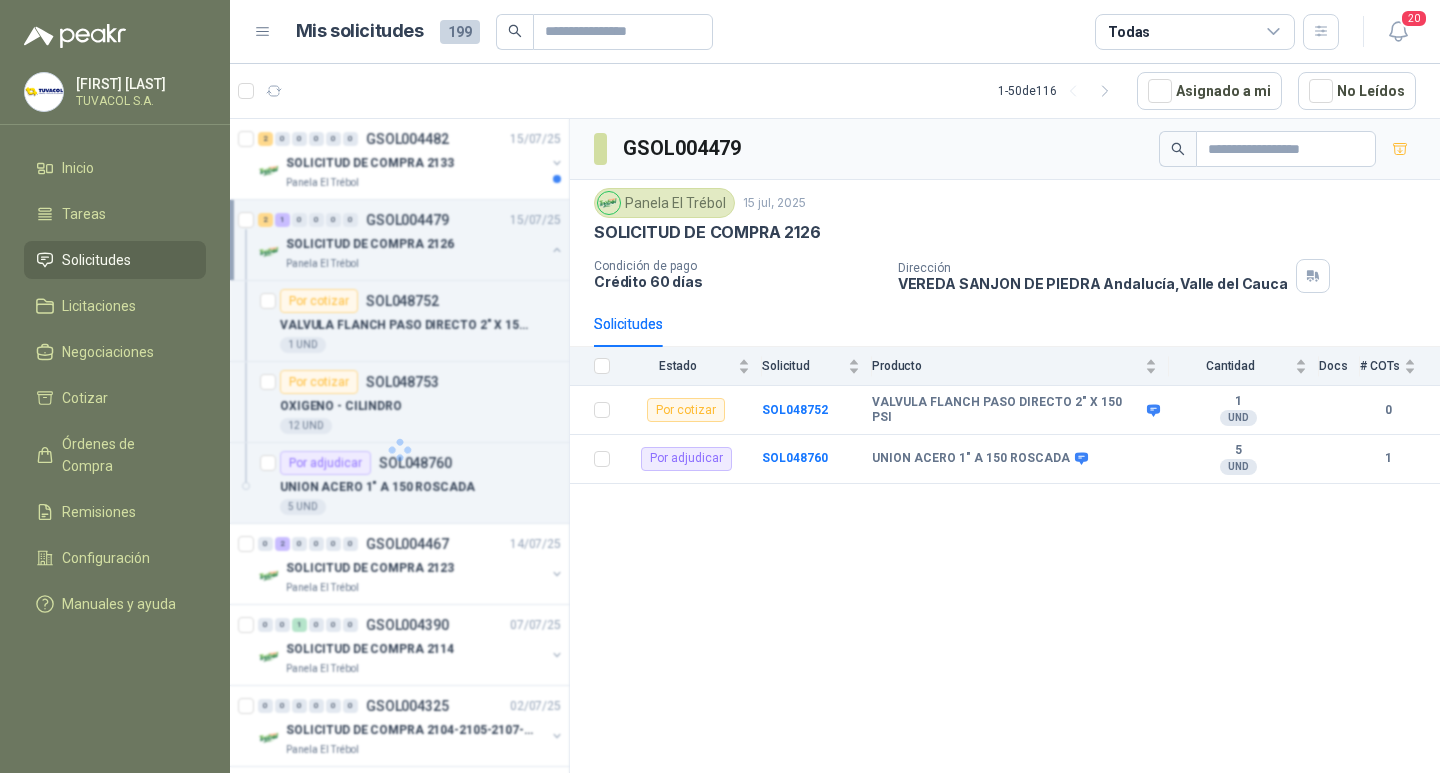 click on "GSOL004479 Panela El Trébol 15/07/25 SOLICITUD DE COMPRA 2126 Condición de pago Crédito 60 días Dirección VEREDA SANJON DE PIEDRA Andalucía , Valle del Cauca Solicitudes Estado Solicitud Producto Cantidad Docs # COTs Por cotizar SOL048752 VALVULA FLANCH PASO DIRECTO 2" X 150 PSI 1 UND  0 Por adjudicar SOL048760 UNION ACERO 1" A 150 ROSCADA 5 UND  1" at bounding box center (1005, 449) 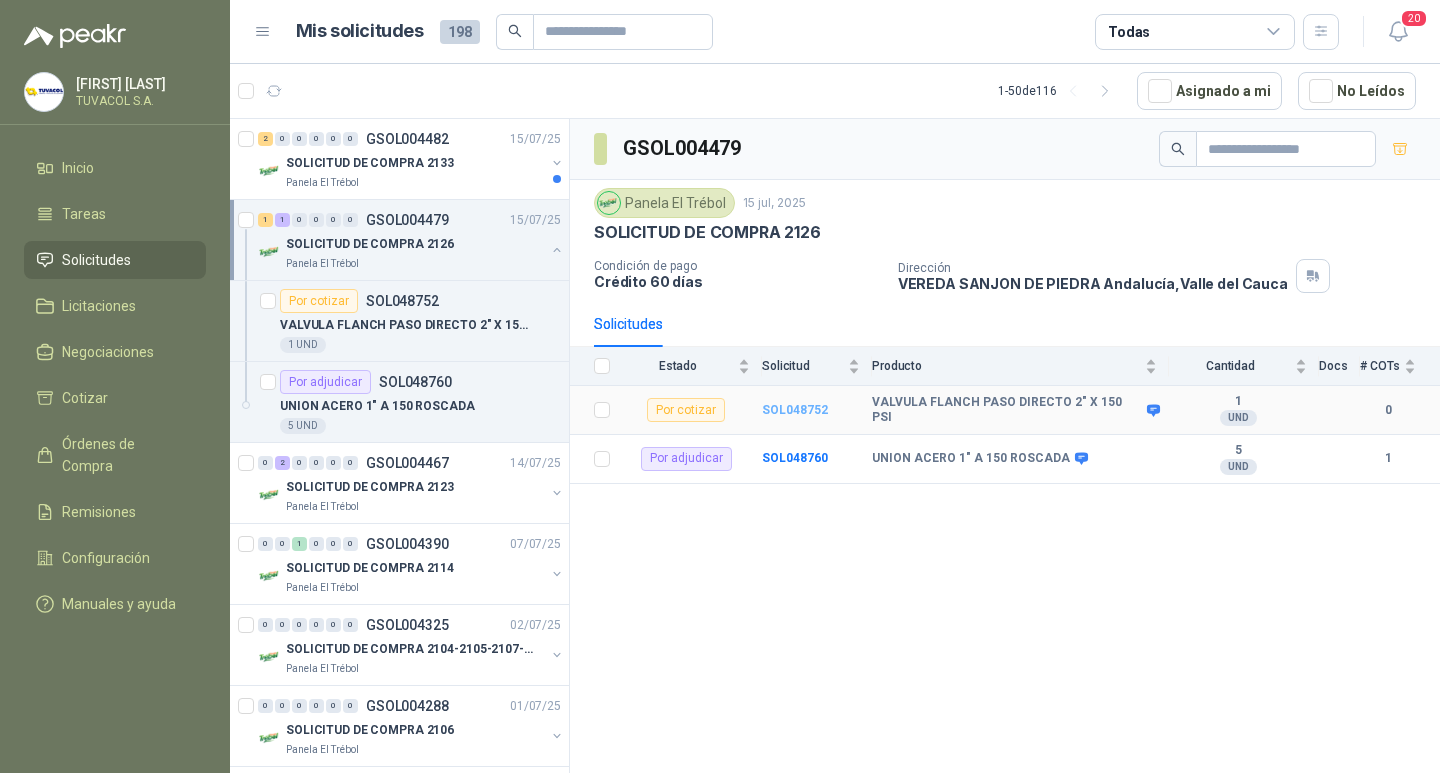 click on "SOL048752" at bounding box center (795, 410) 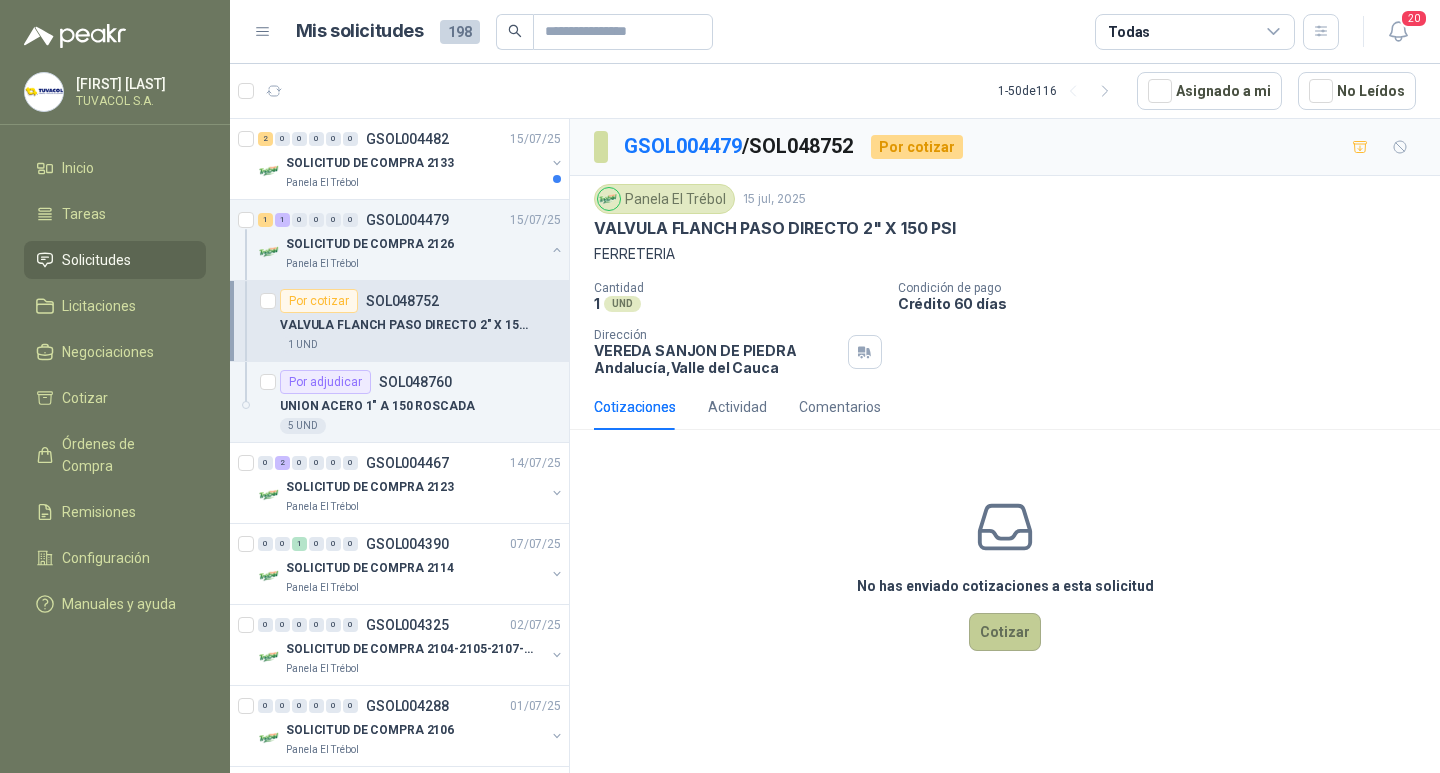 click on "Cotizar" at bounding box center (1005, 632) 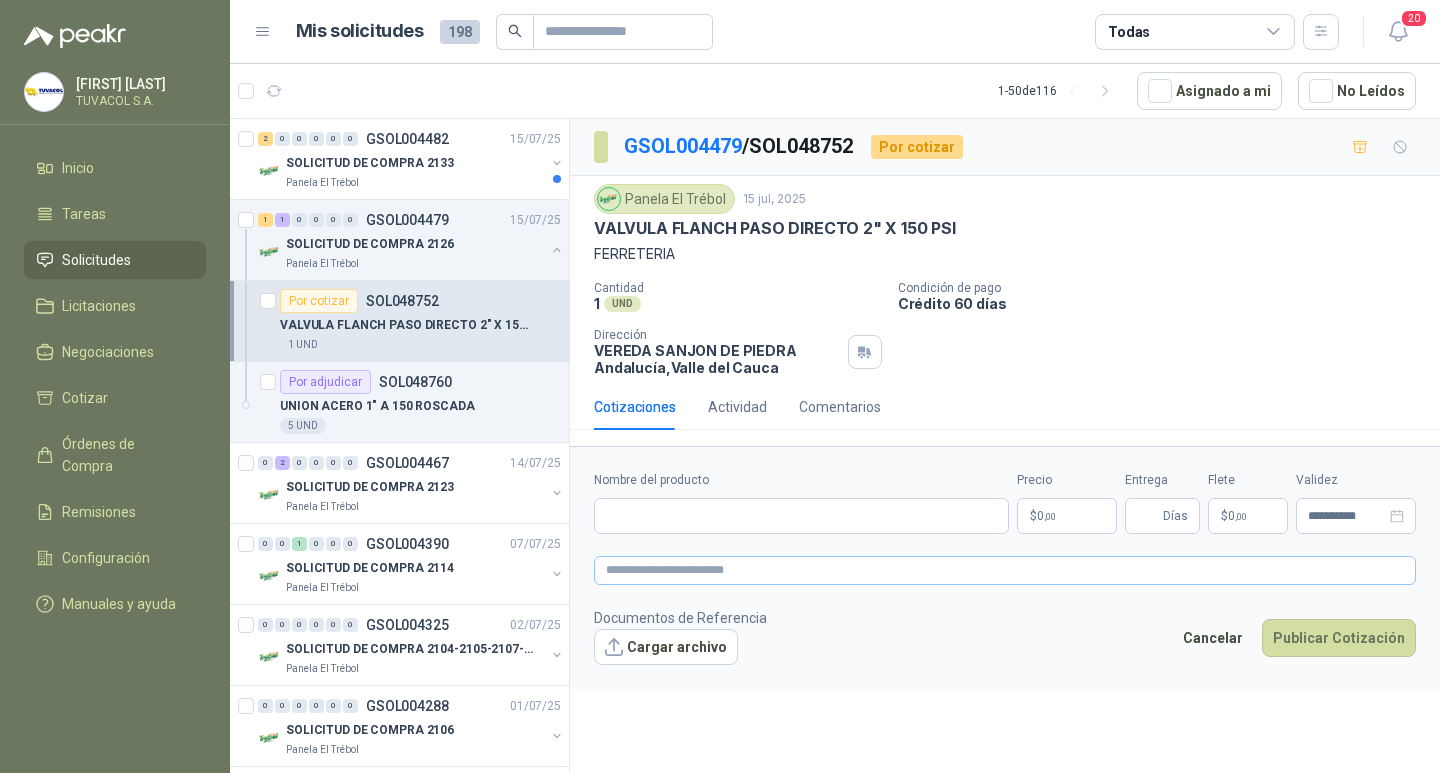 type 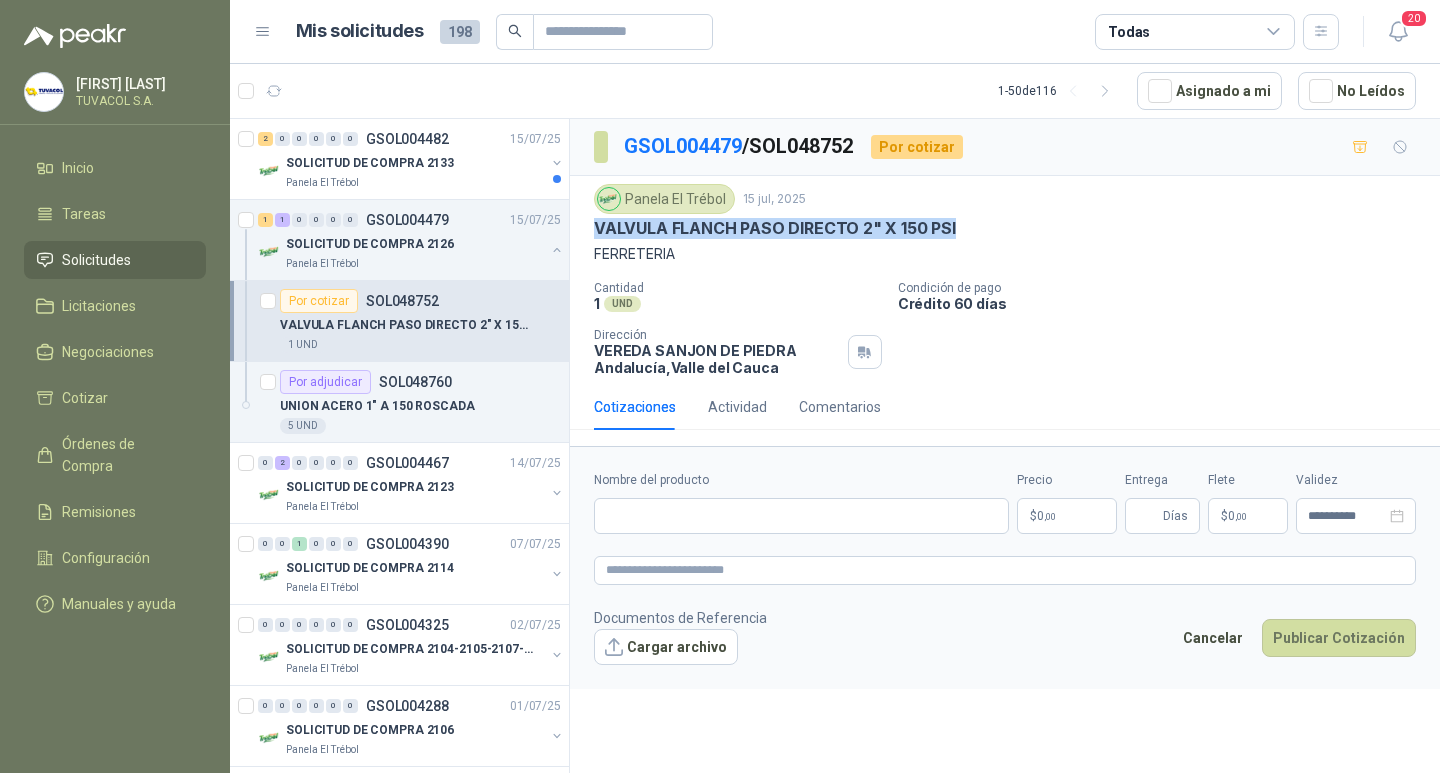 drag, startPoint x: 980, startPoint y: 226, endPoint x: 593, endPoint y: 221, distance: 387.0323 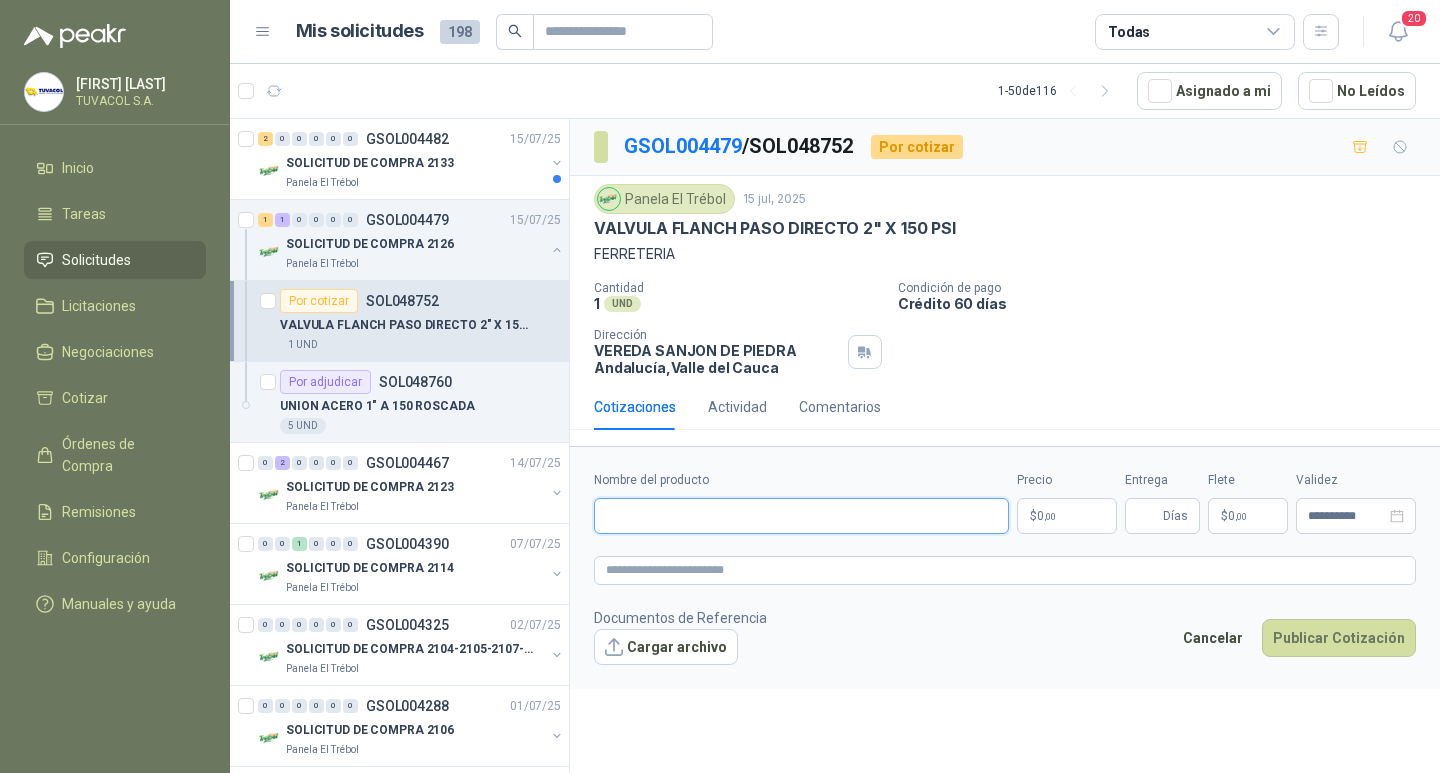 click on "Nombre del producto" at bounding box center [801, 516] 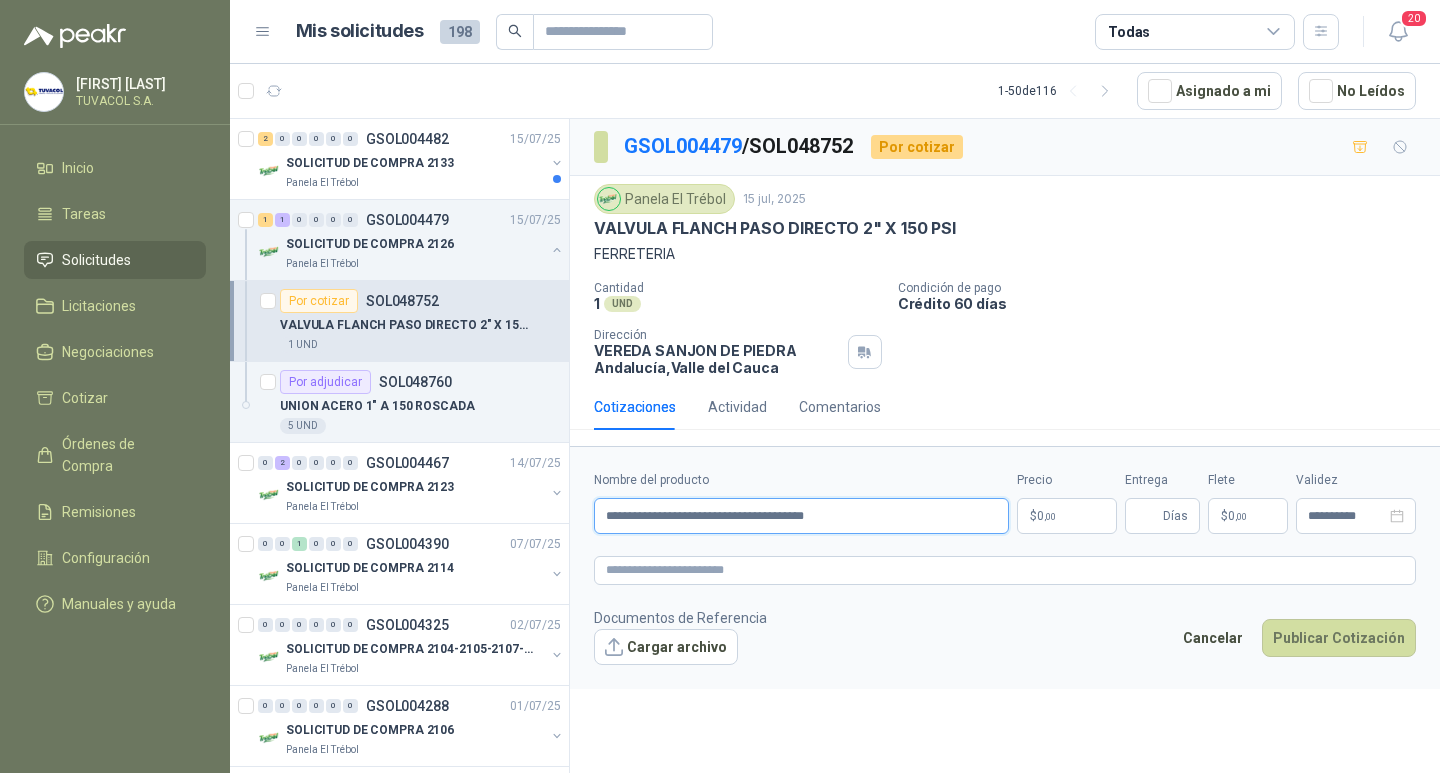 type on "**********" 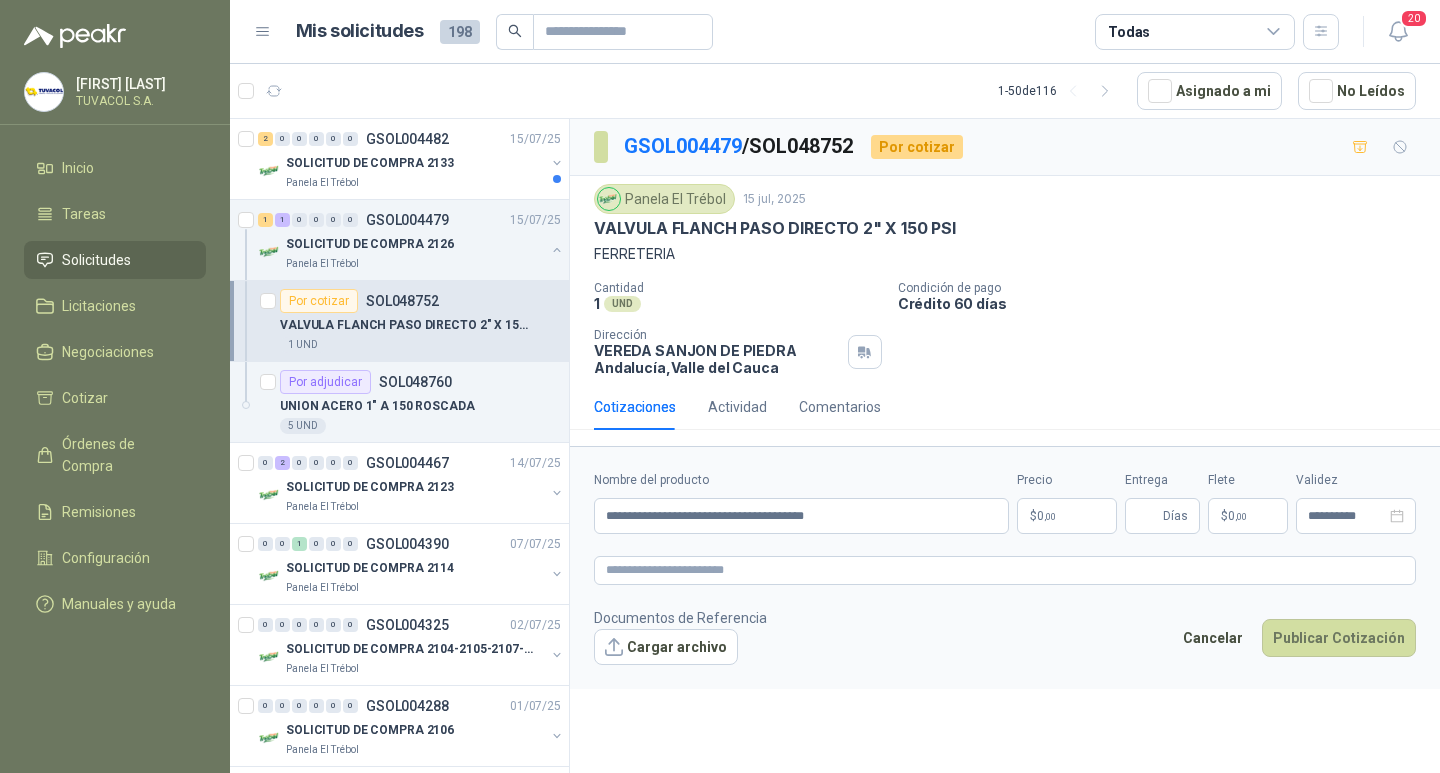 click on "$  0 ,00" at bounding box center (1067, 516) 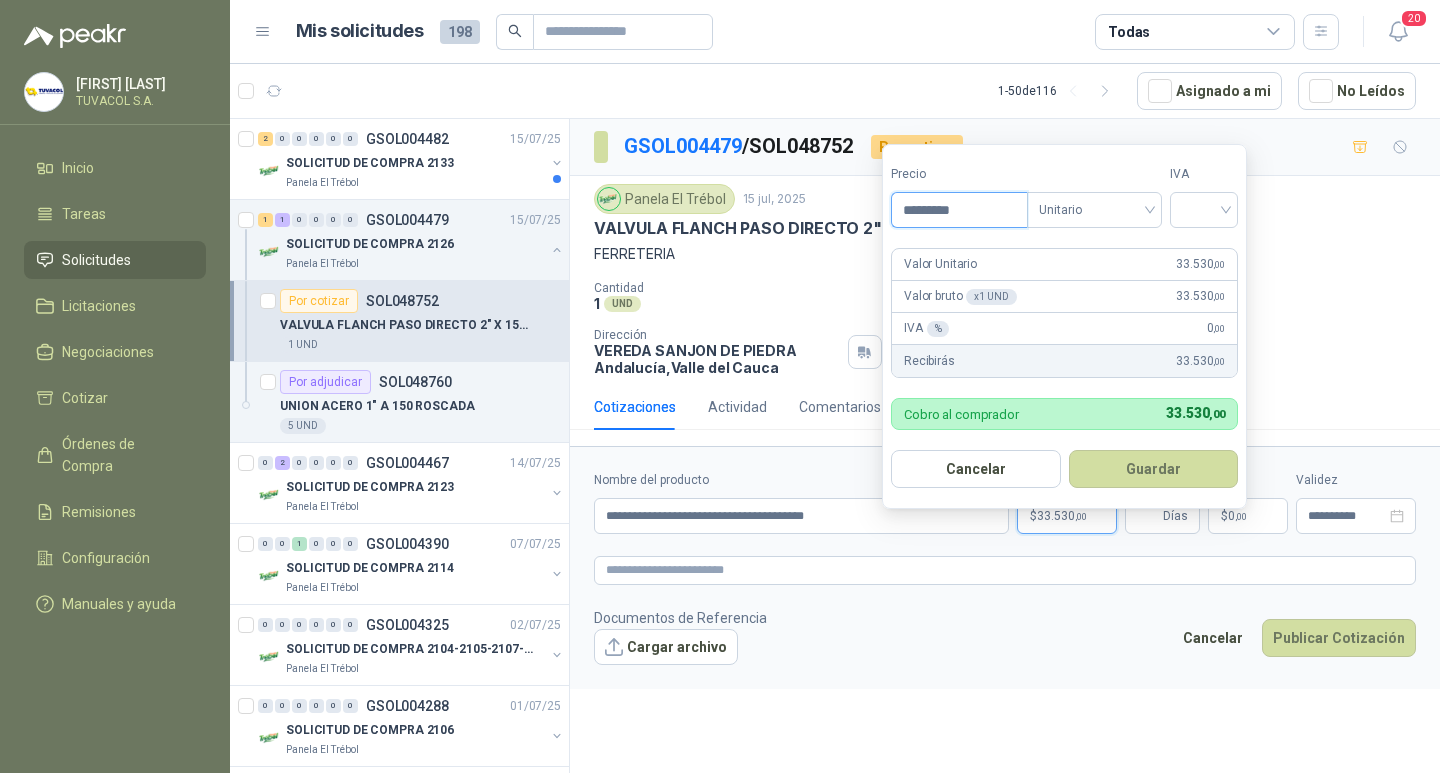 type on "*********" 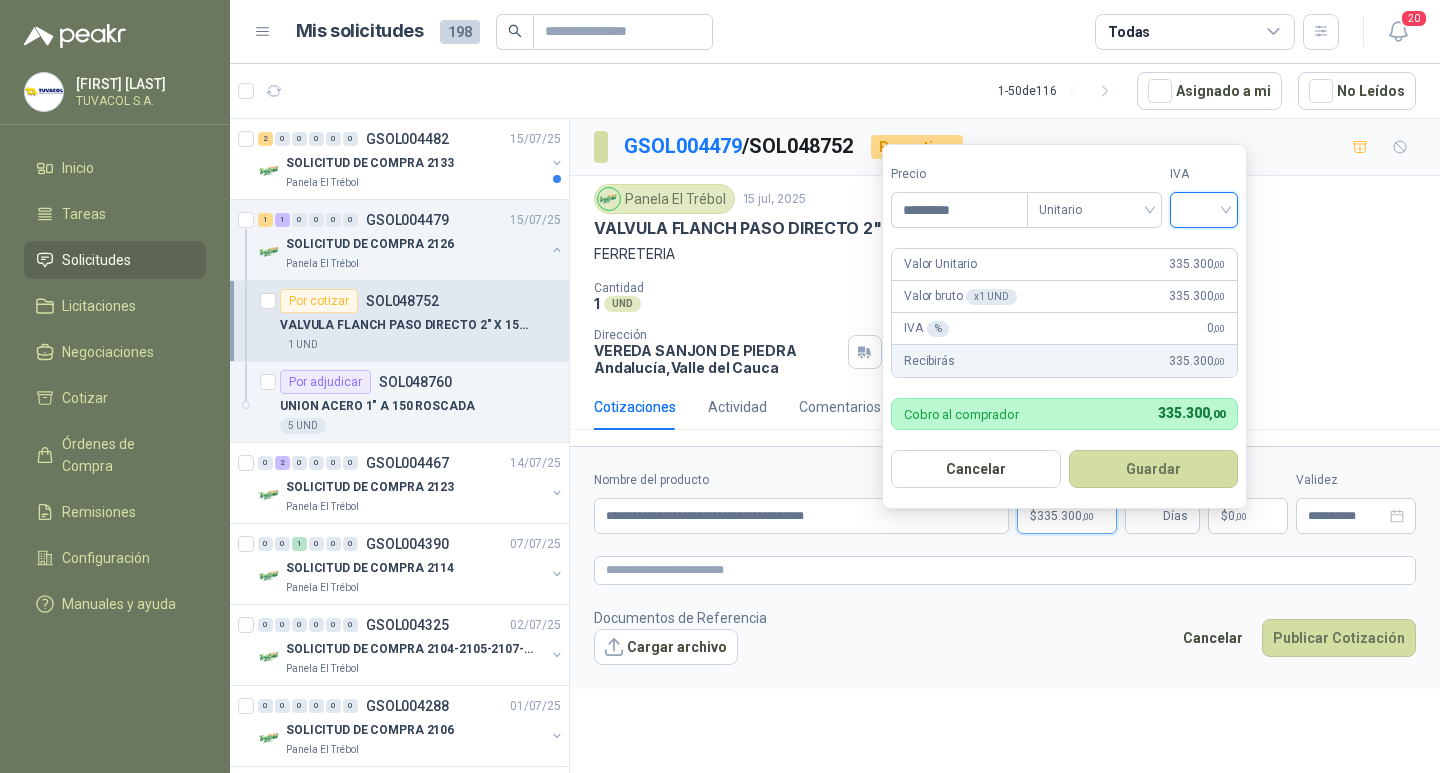 click at bounding box center (1204, 208) 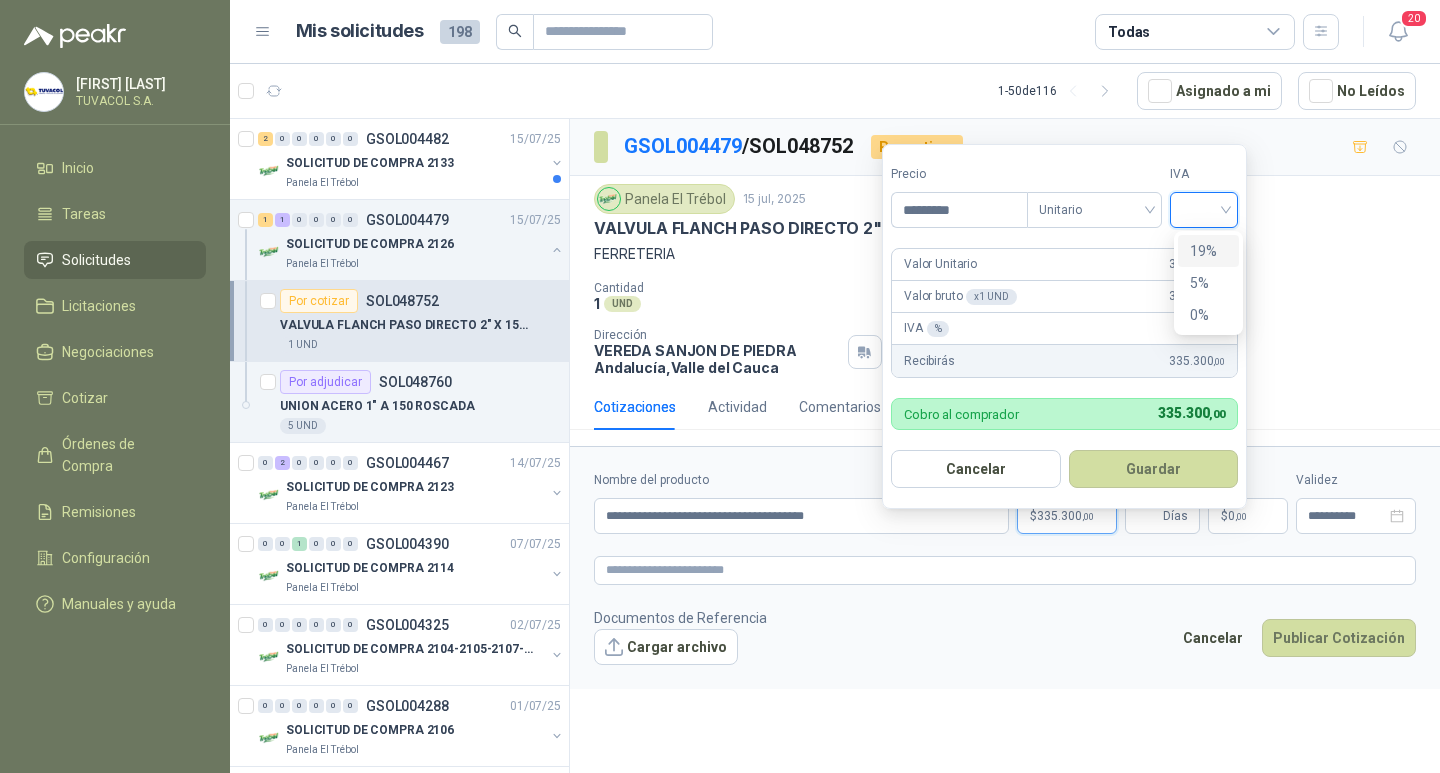click on "19%" at bounding box center [1208, 251] 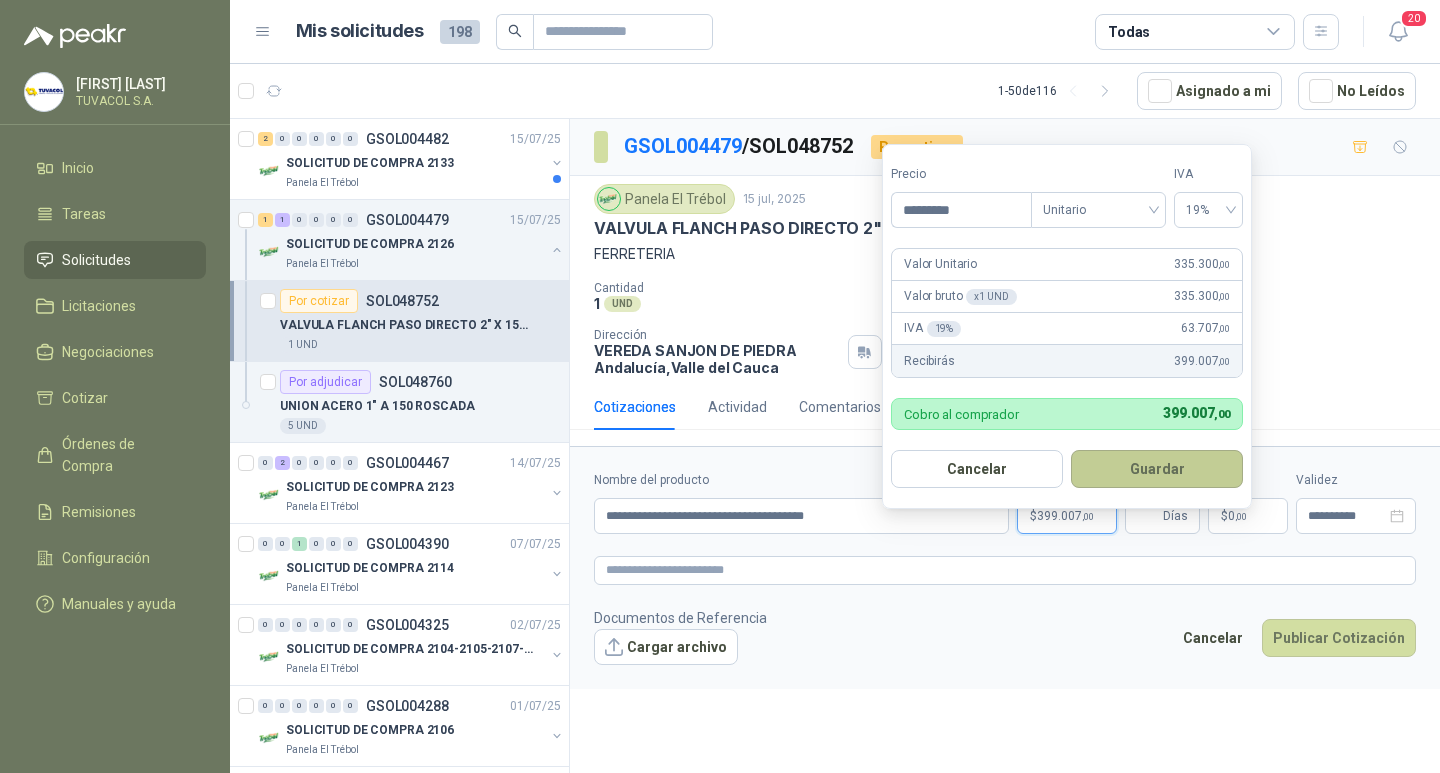 click on "Guardar" at bounding box center (1157, 469) 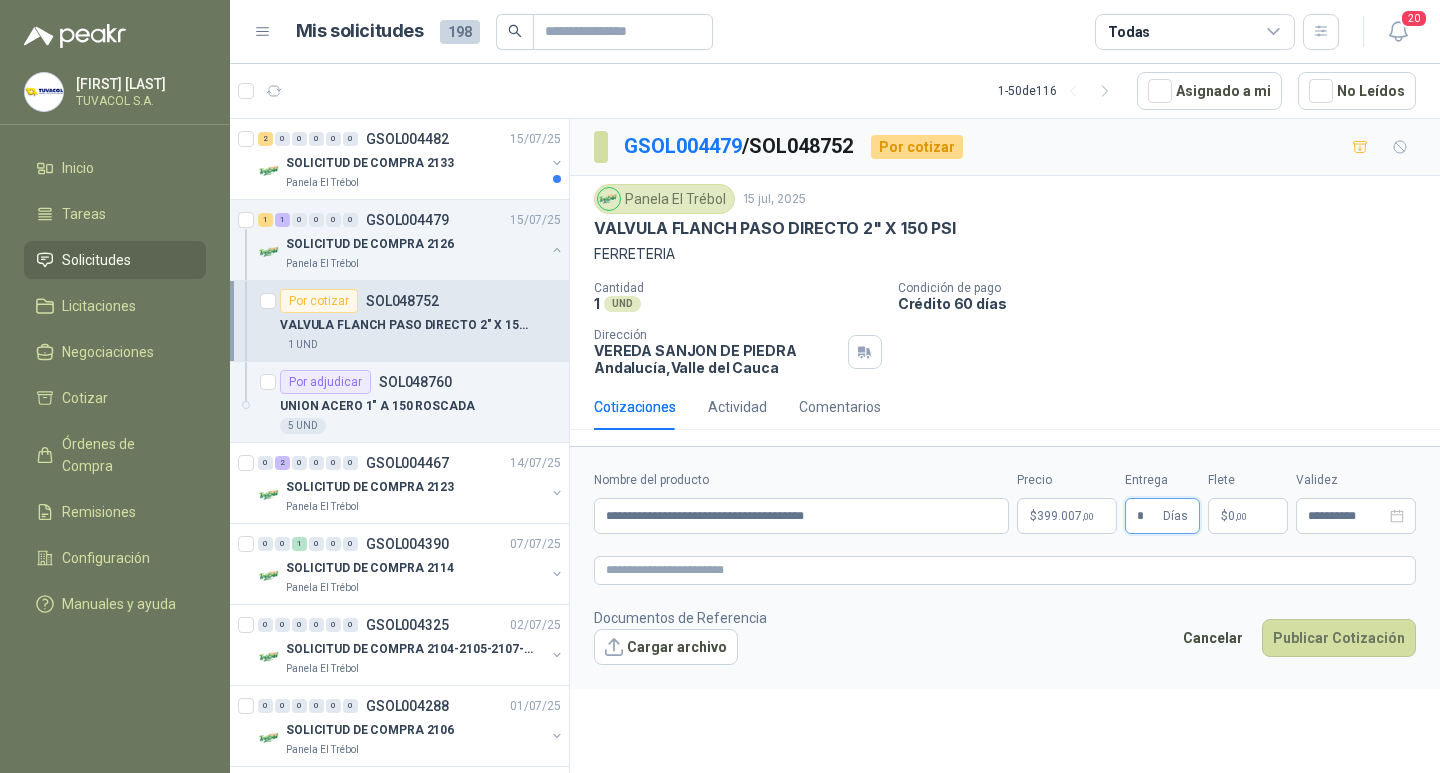 type on "*" 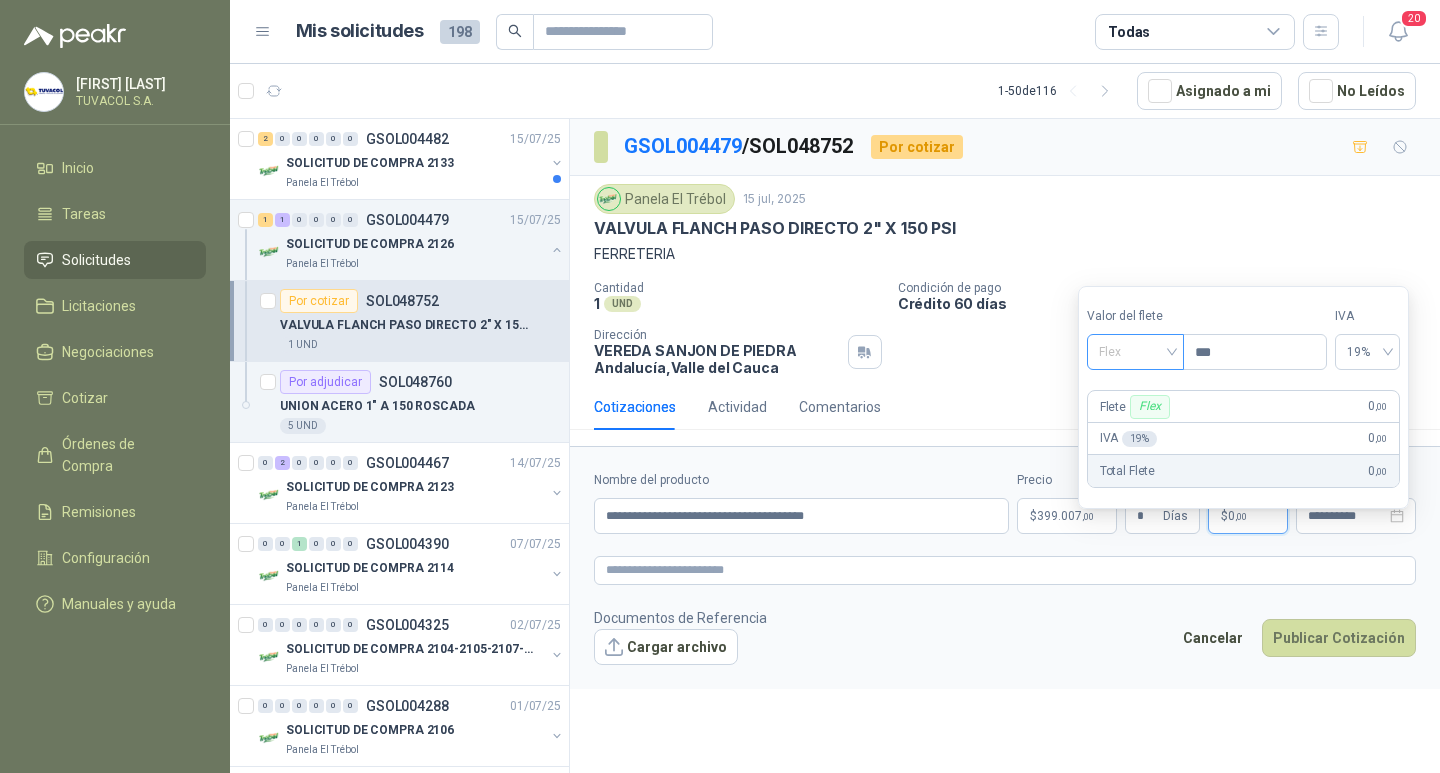 click on "Flex" at bounding box center (1135, 352) 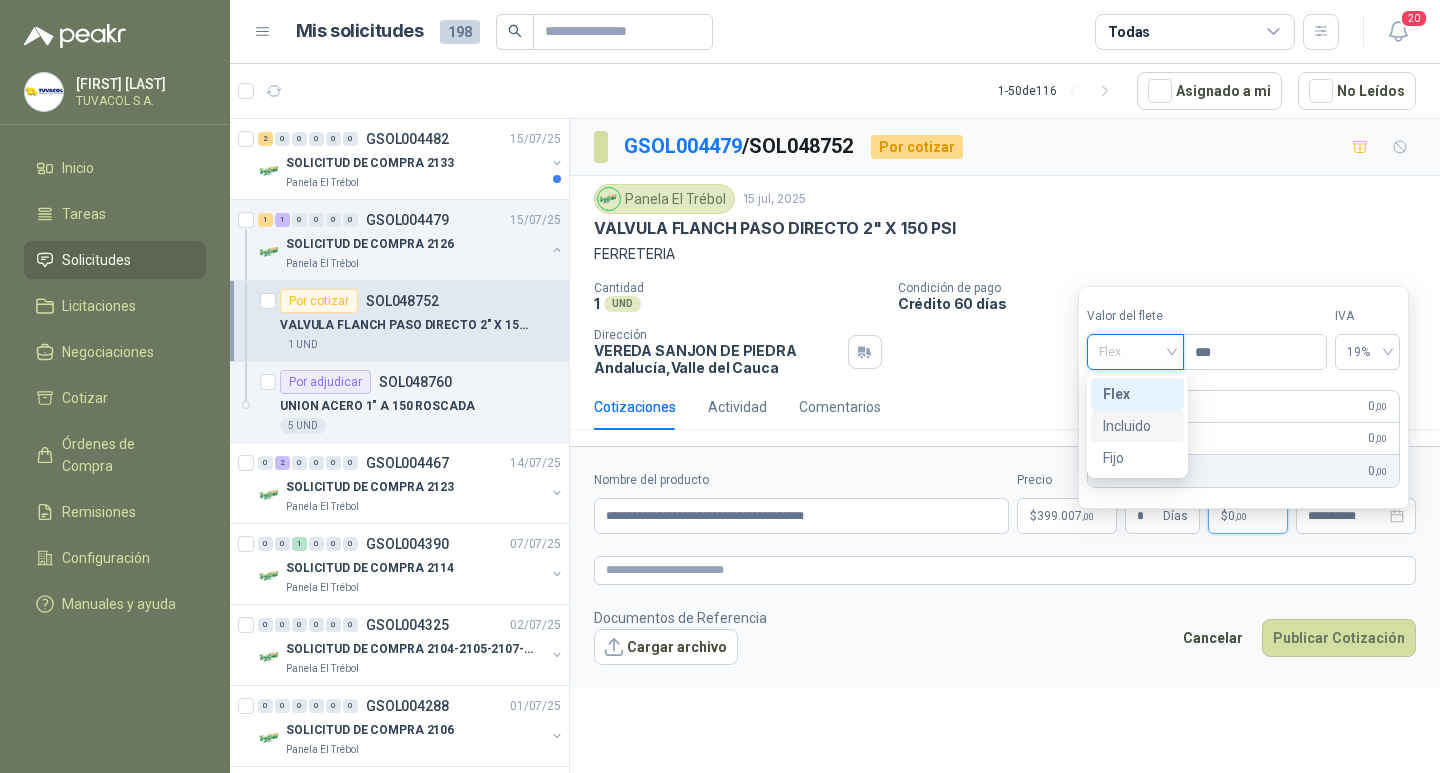 click on "Incluido" at bounding box center (1137, 426) 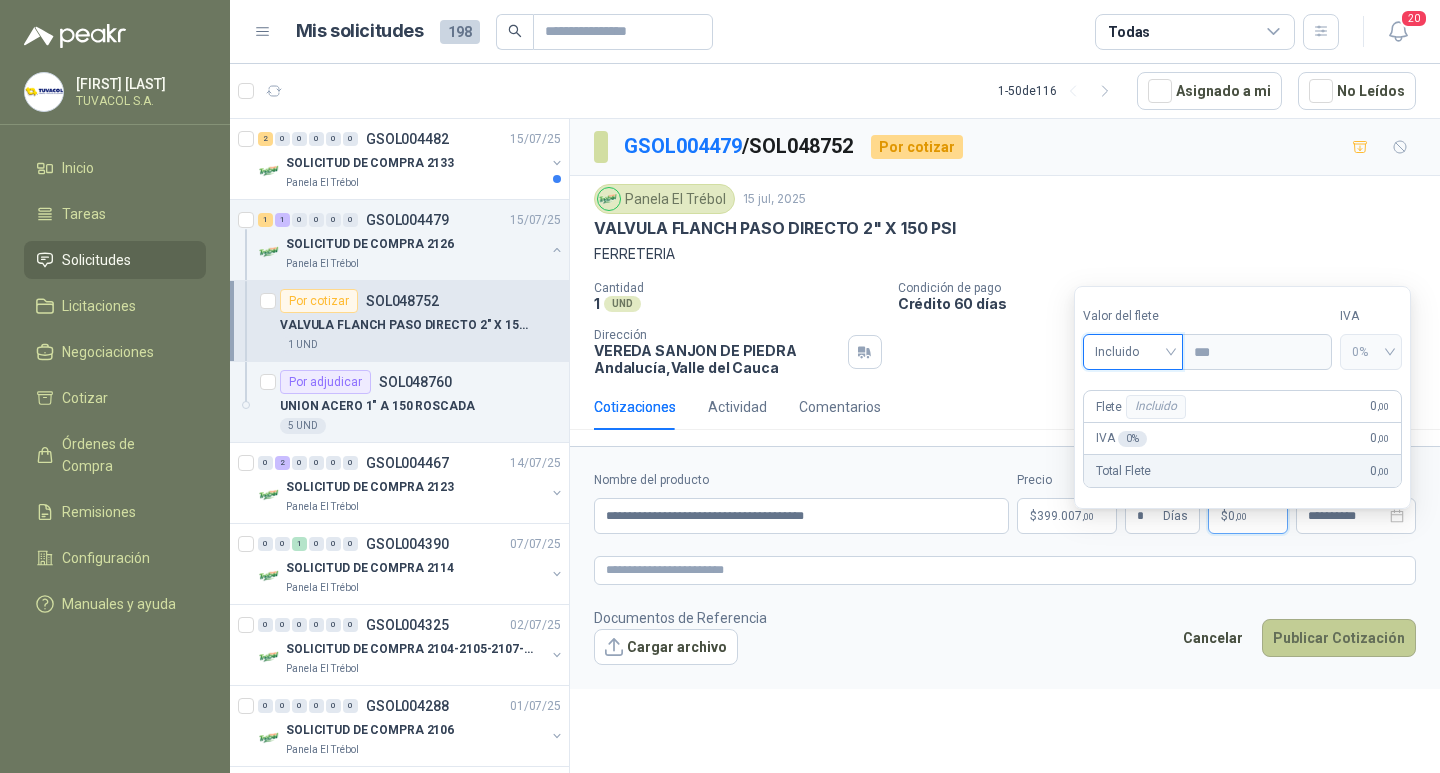 click on "Publicar Cotización" at bounding box center (1339, 638) 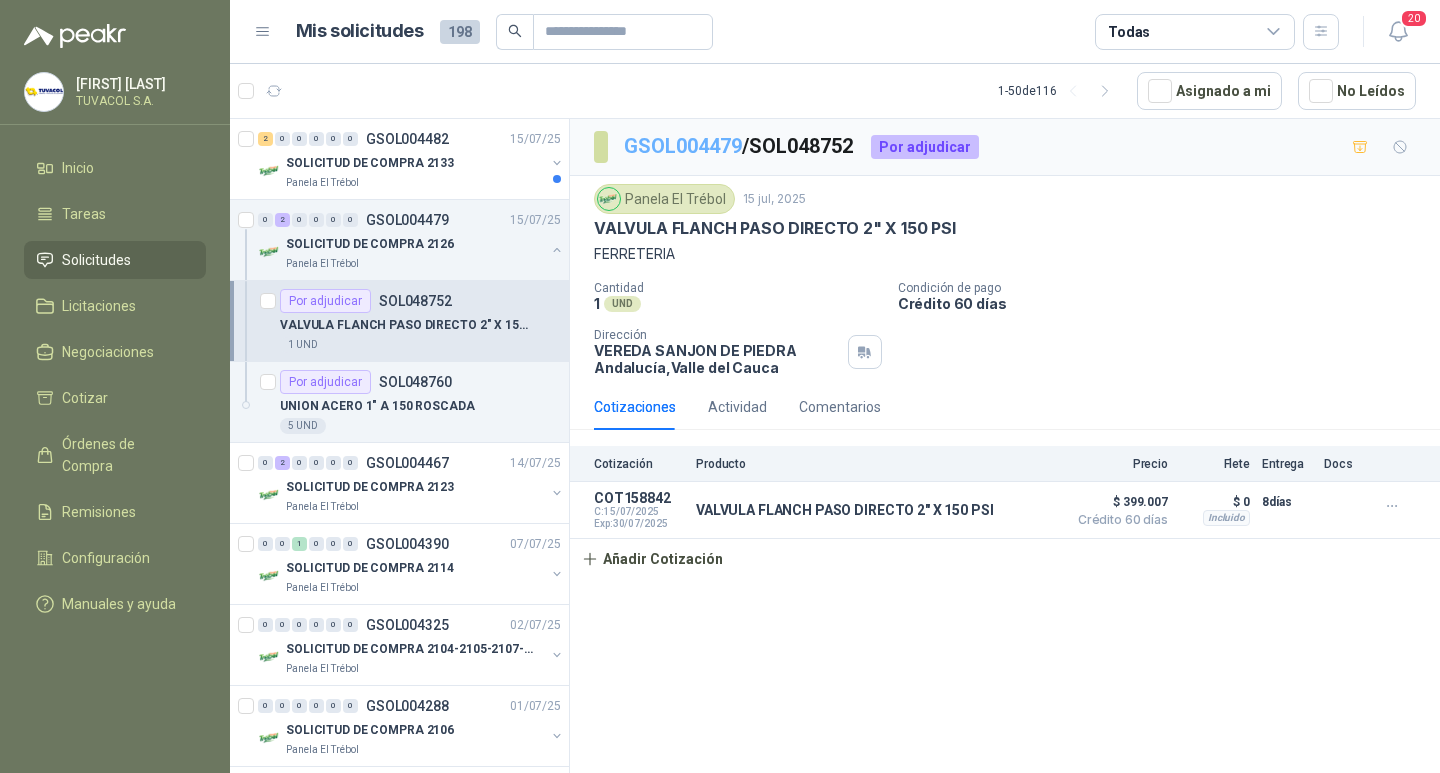 click on "GSOL004479" at bounding box center (683, 146) 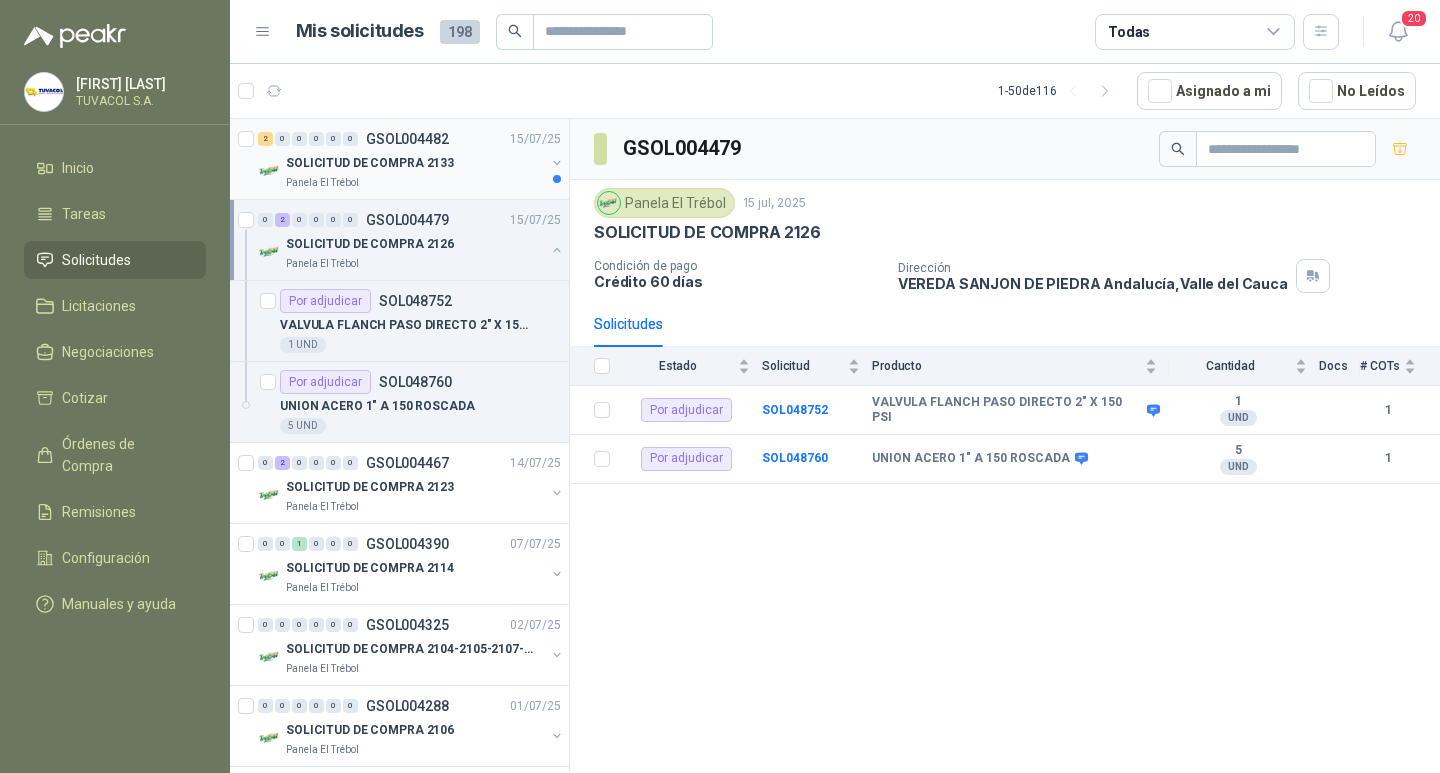 click on "SOLICITUD DE COMPRA 2133" at bounding box center (370, 163) 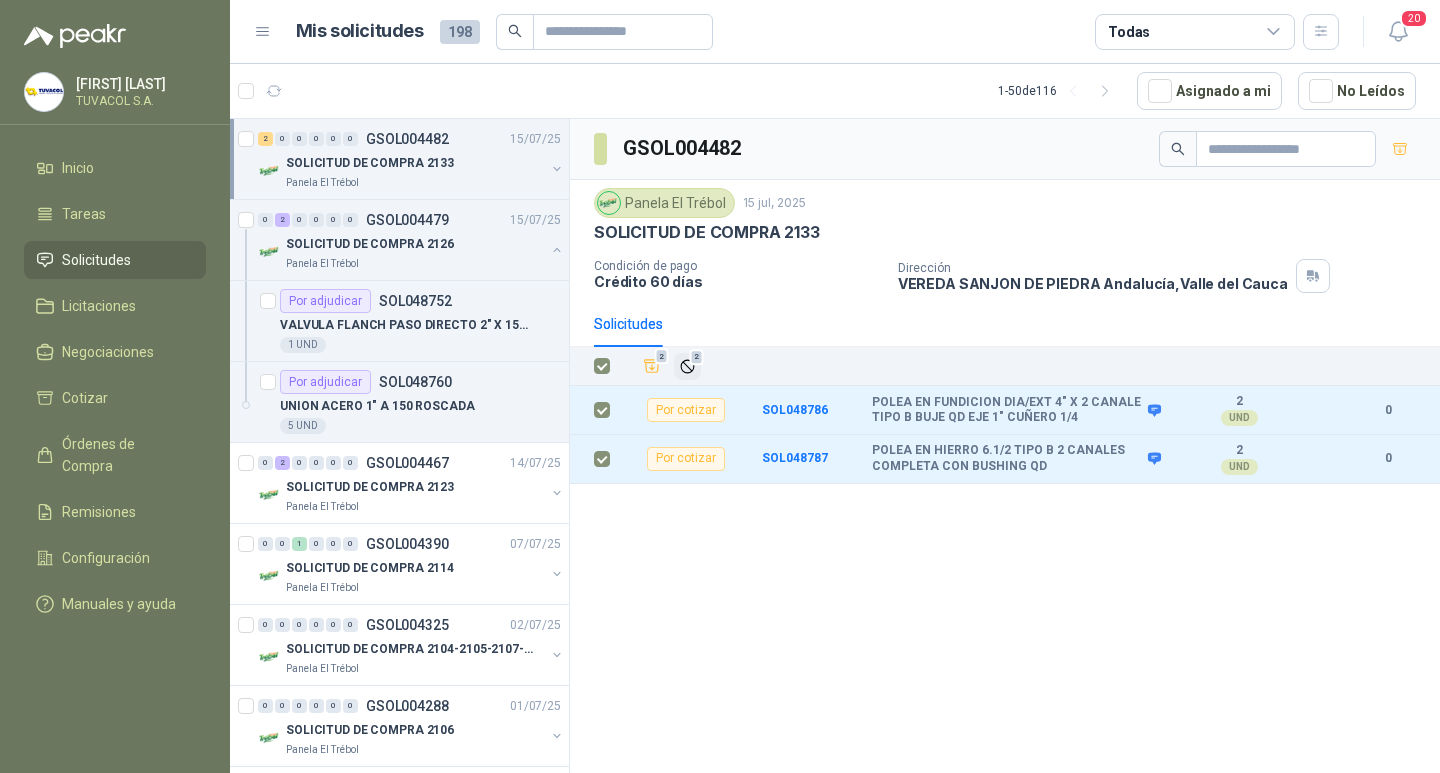 click 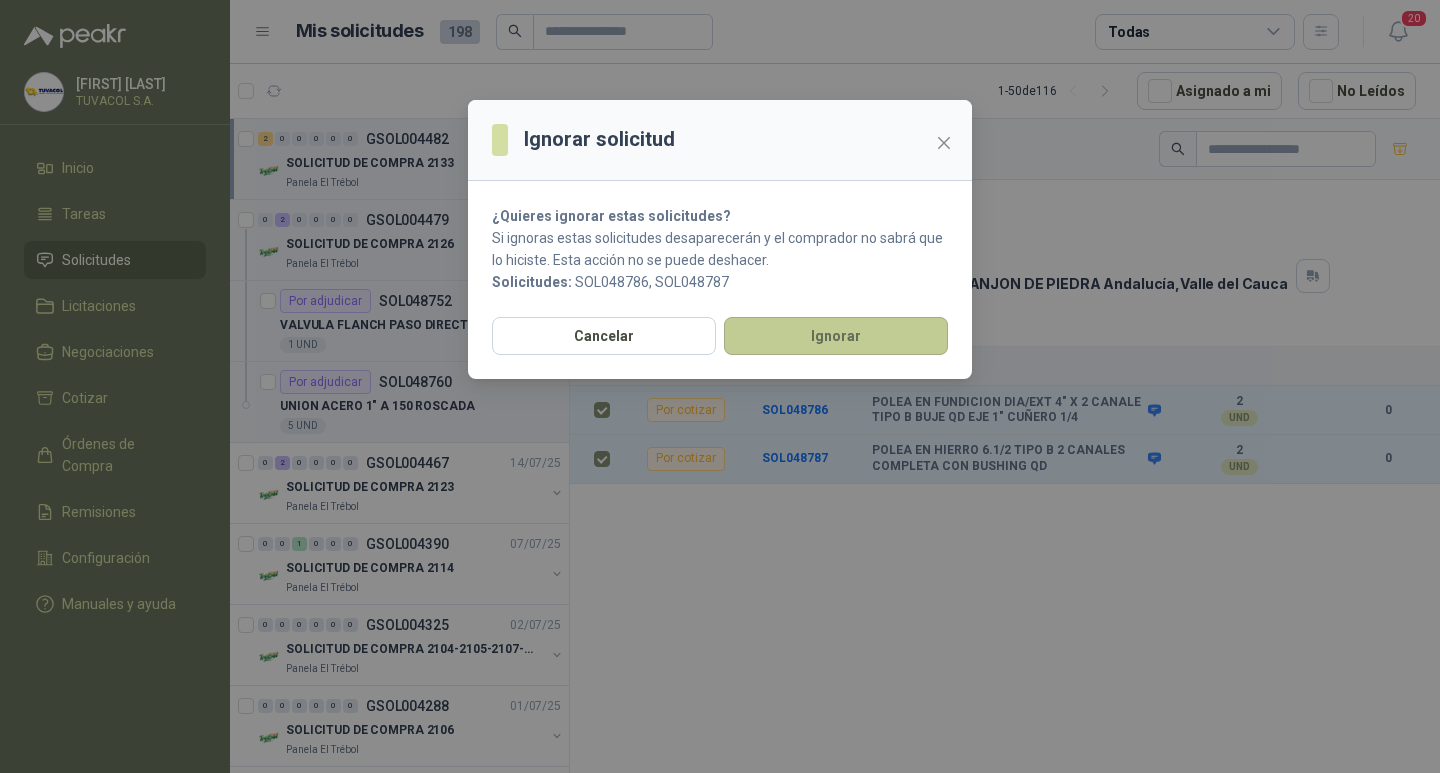 click on "Ignorar" at bounding box center (836, 336) 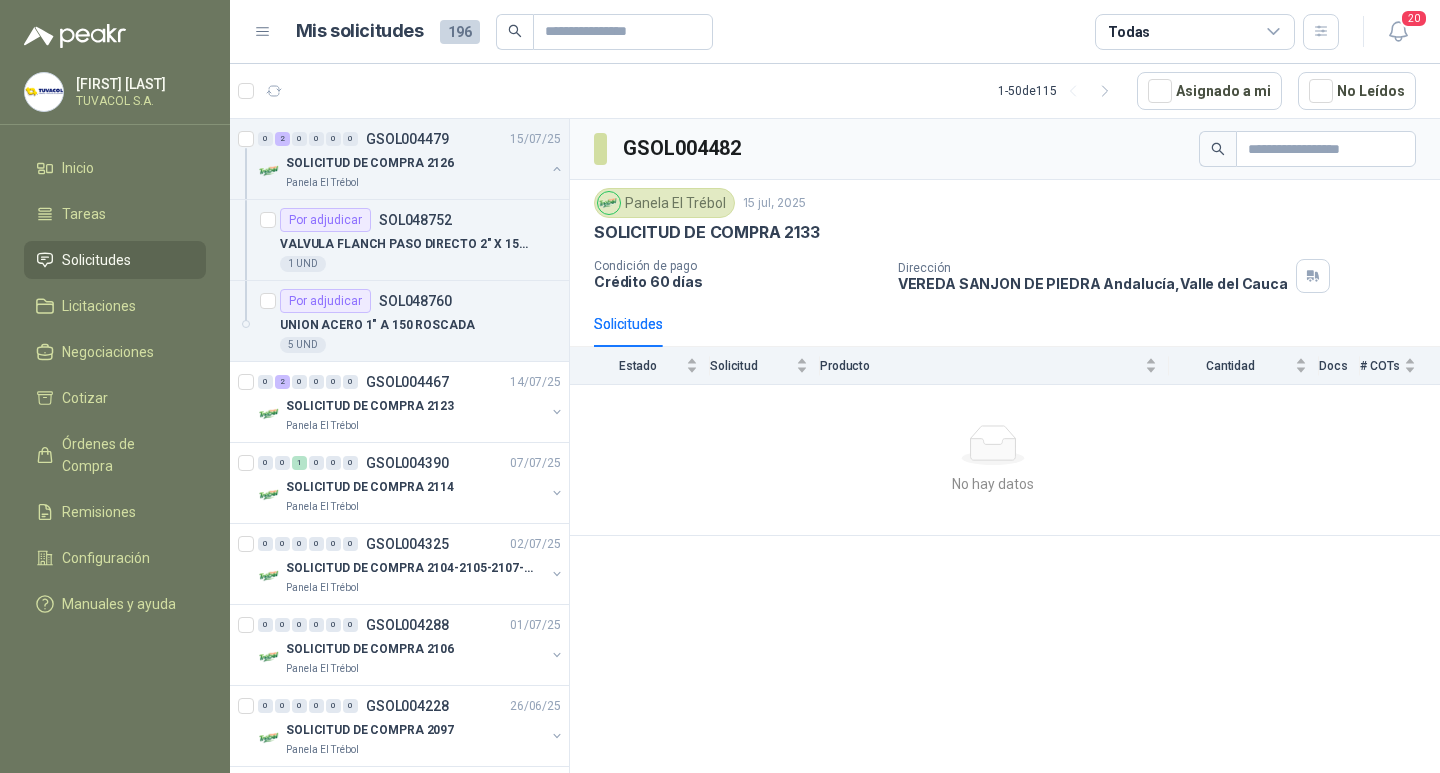click on "[FIRST]    [LAST]" at bounding box center [138, 84] 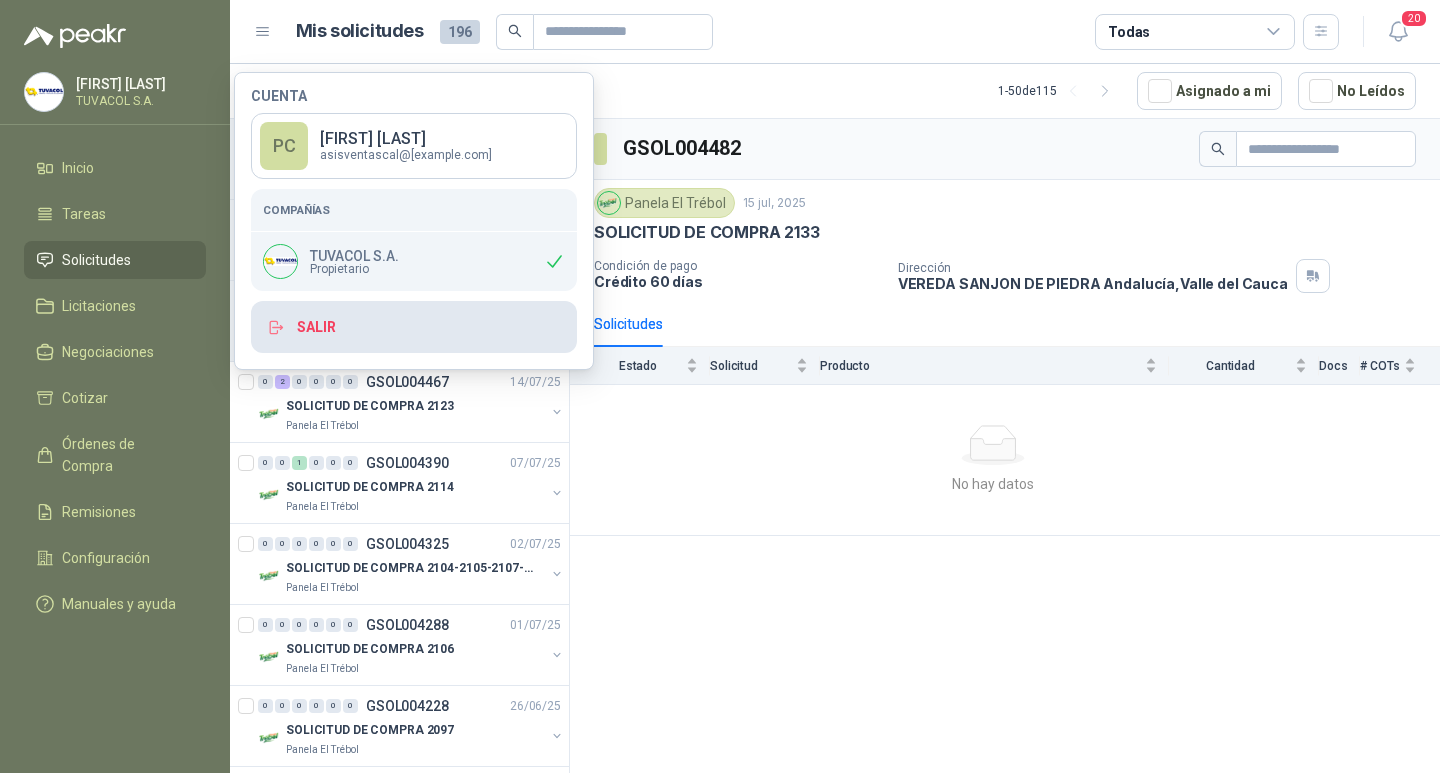 click on "Salir" at bounding box center [414, 327] 